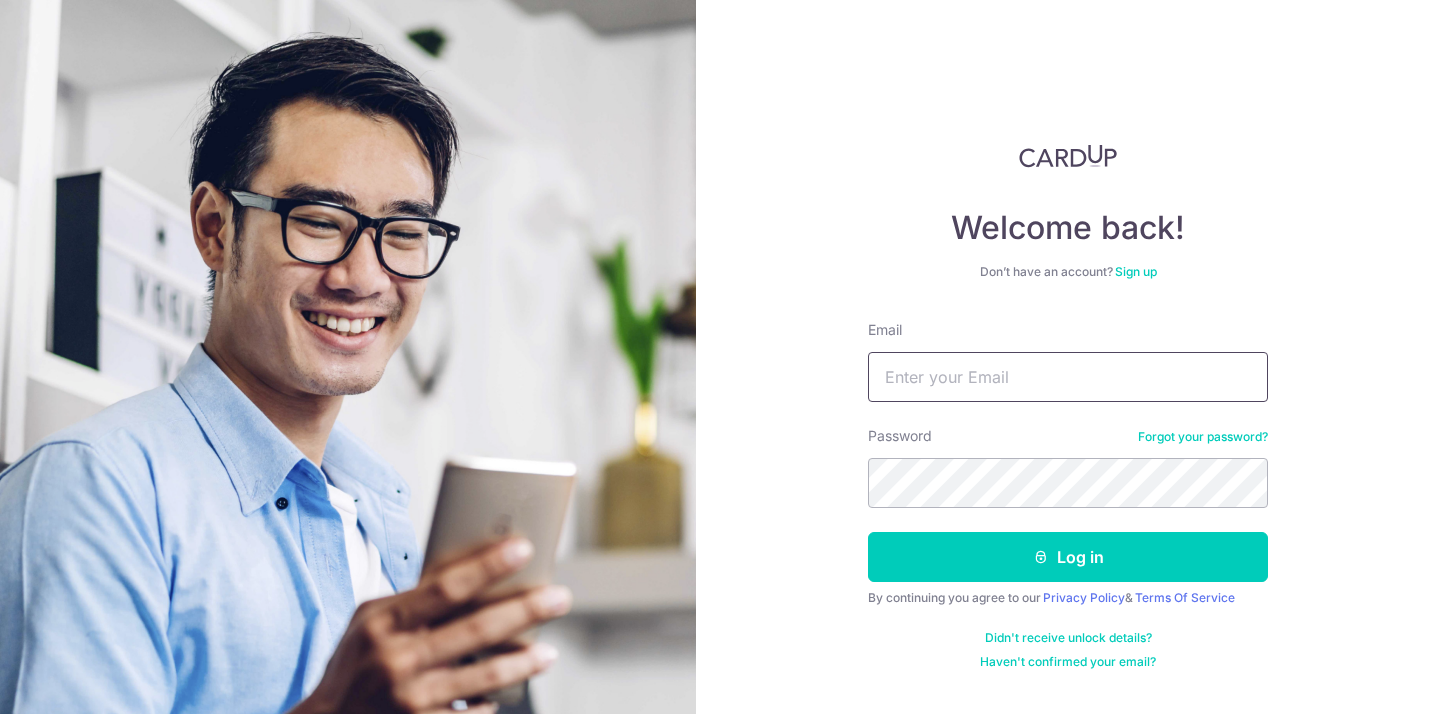 scroll, scrollTop: 0, scrollLeft: 0, axis: both 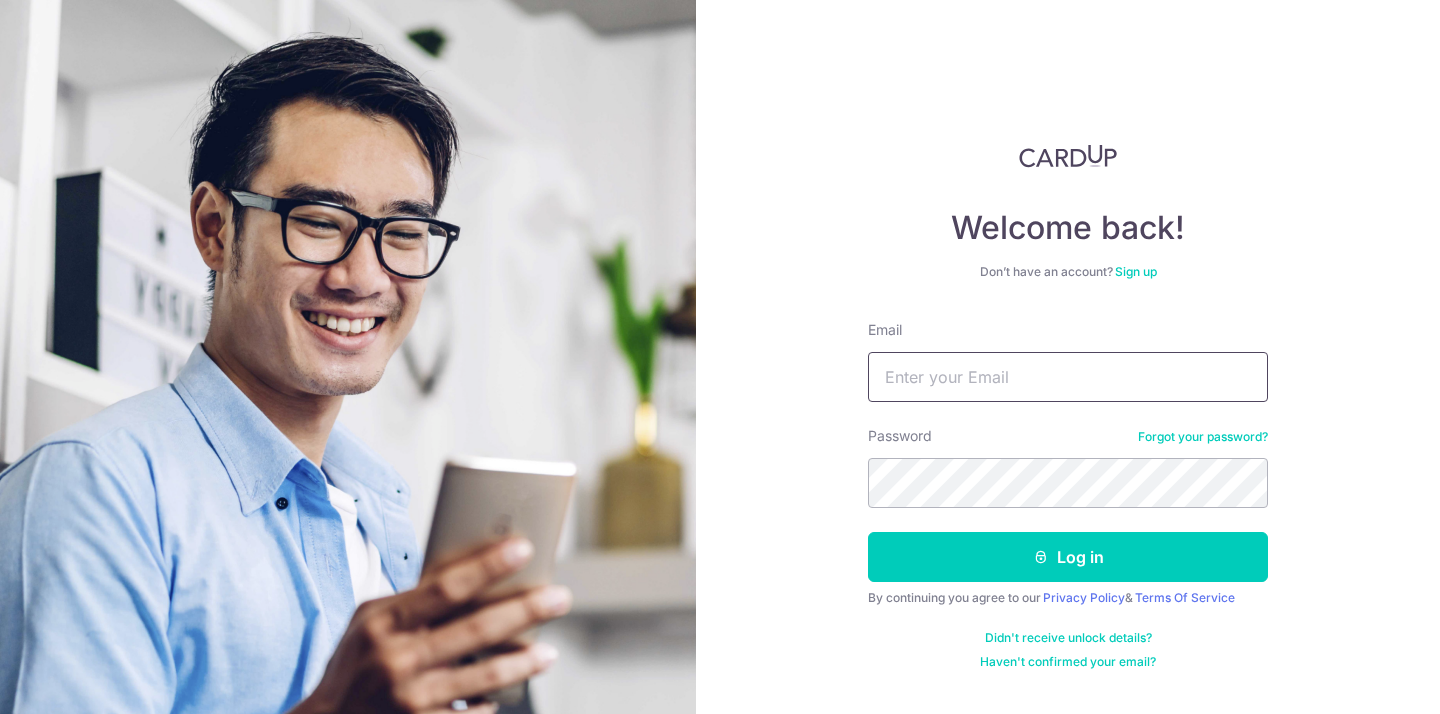 click on "Email" at bounding box center (1068, 377) 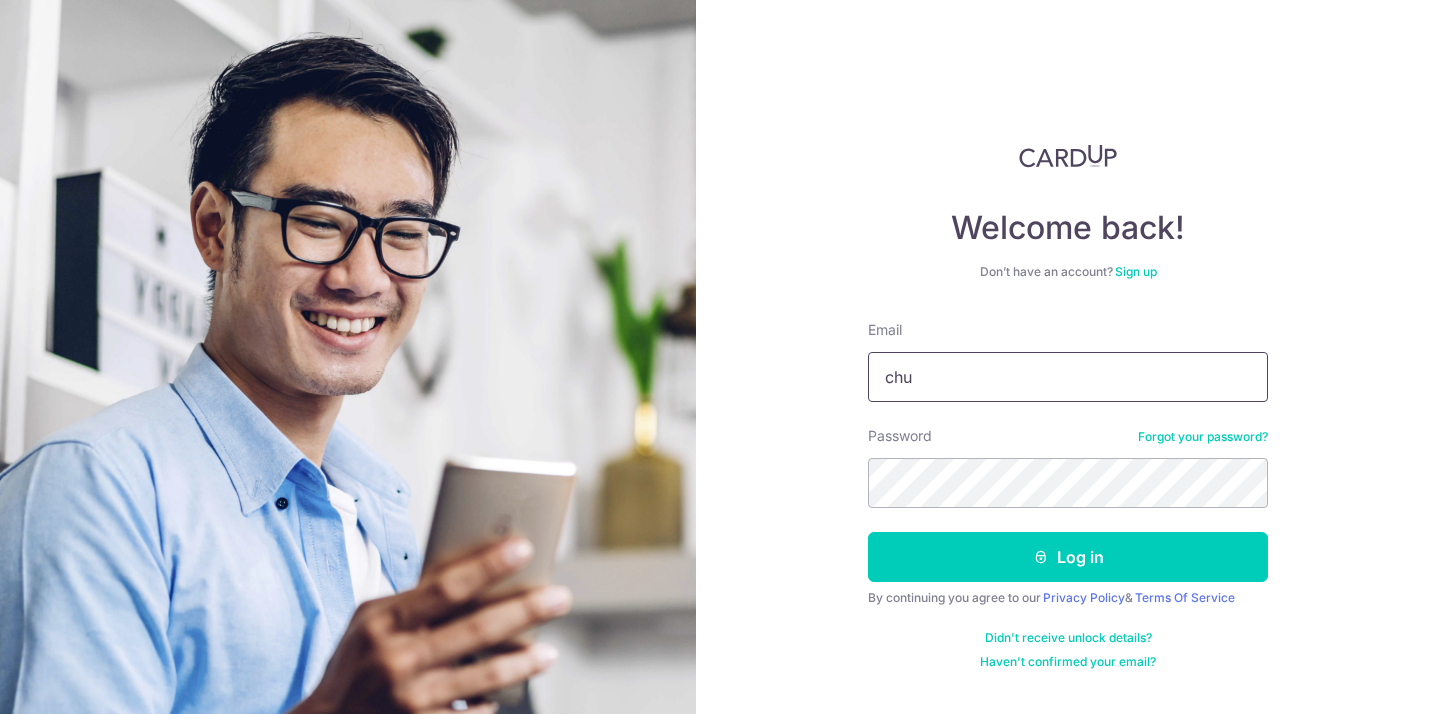 type on "chun" 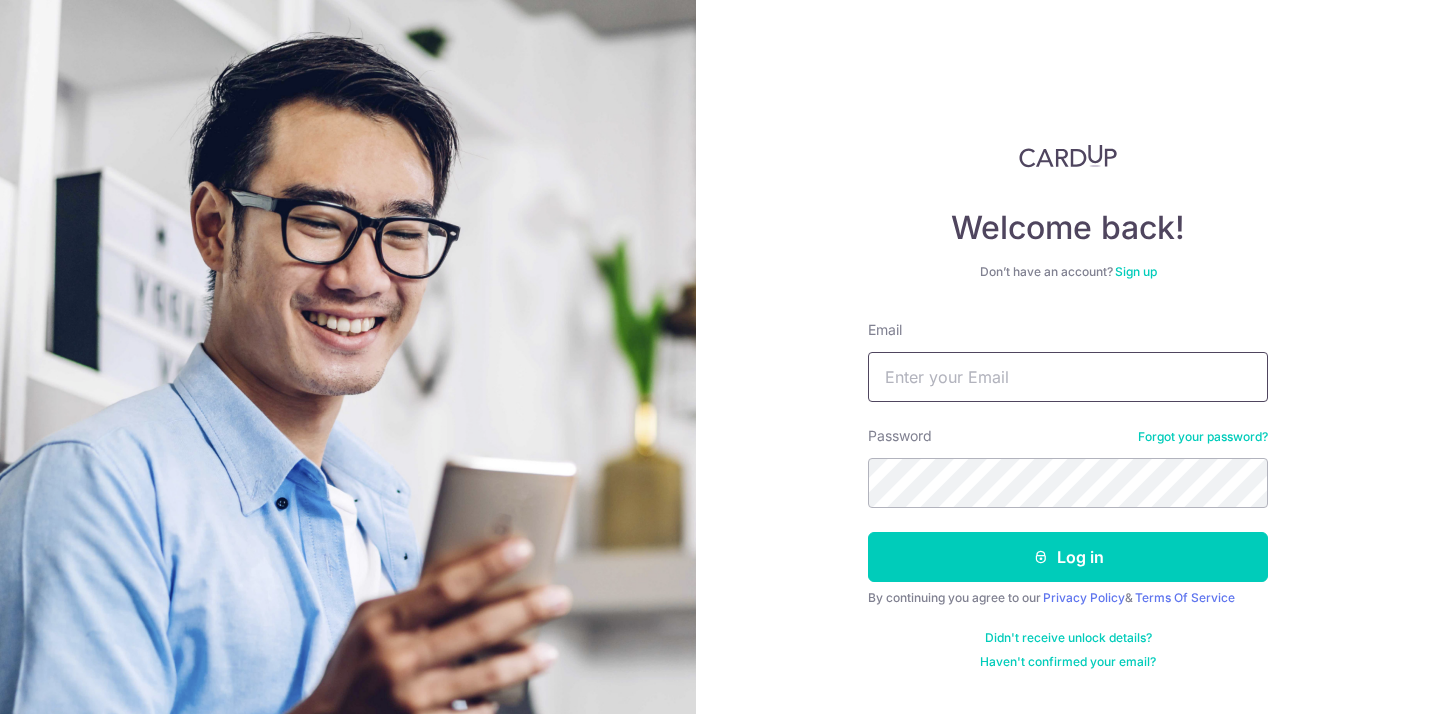 type on "chunhan04@gmail.com" 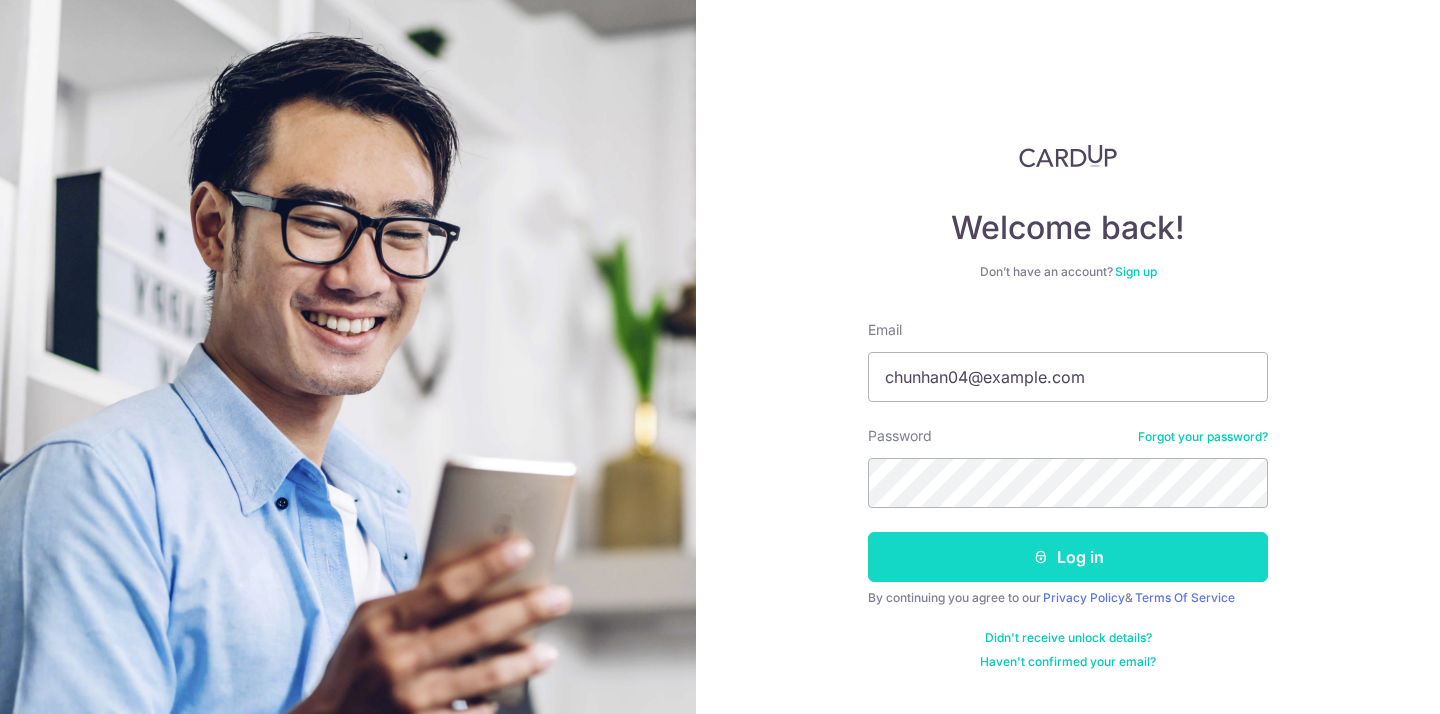 click on "Log in" at bounding box center (1068, 557) 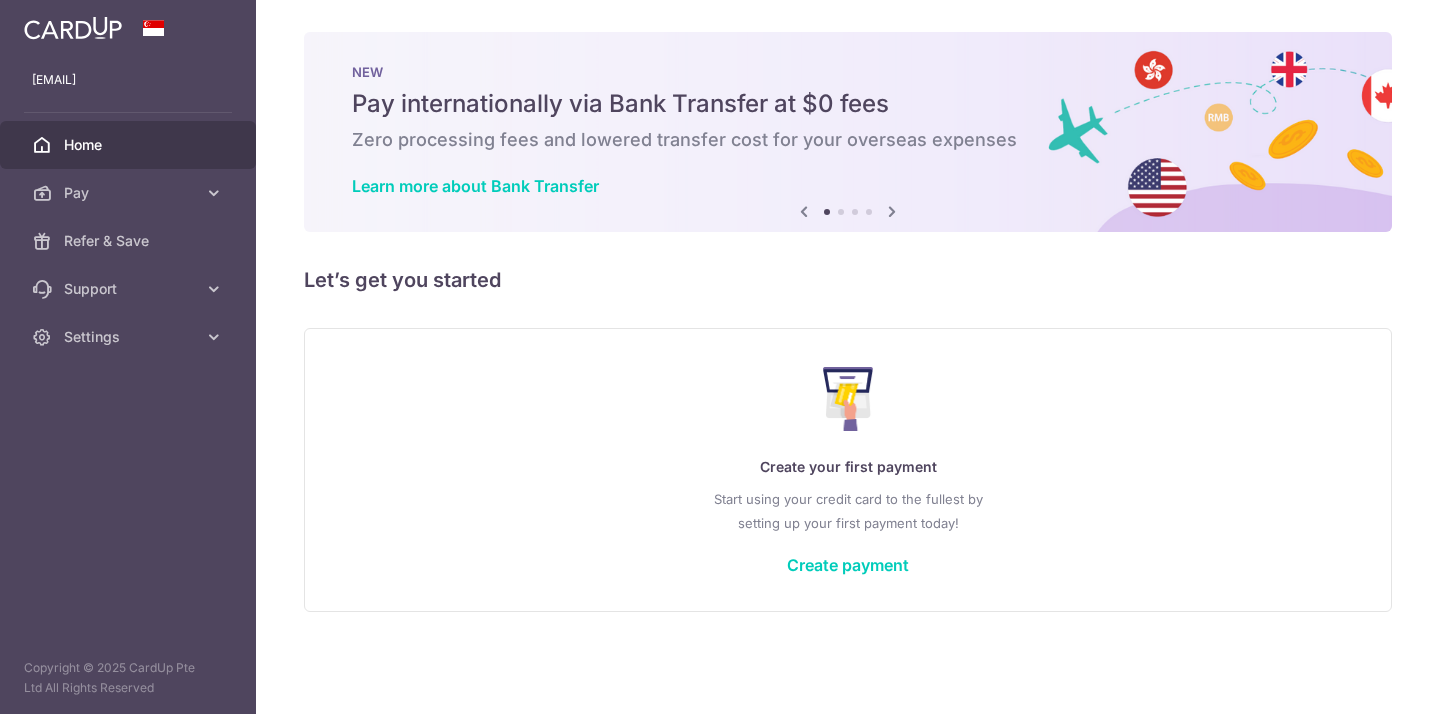 scroll, scrollTop: 0, scrollLeft: 0, axis: both 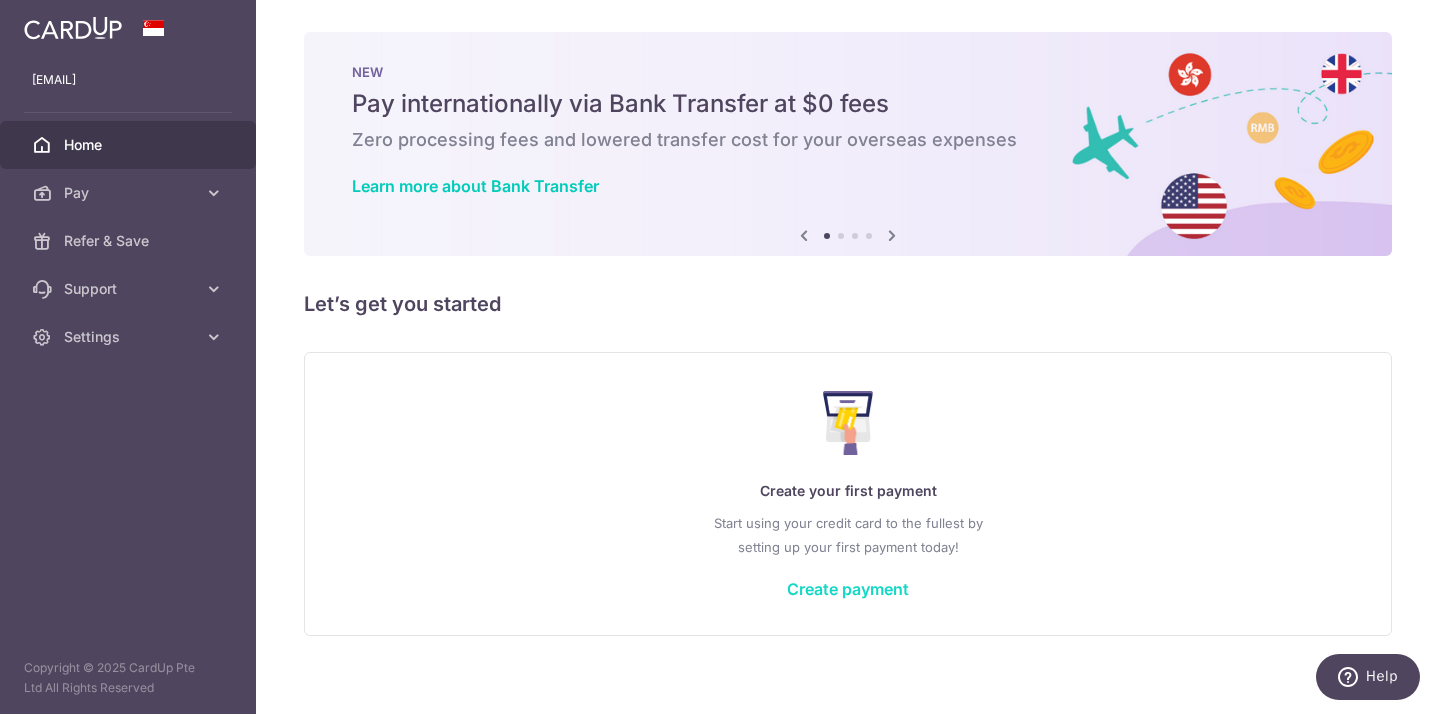 click on "Create payment" at bounding box center [848, 589] 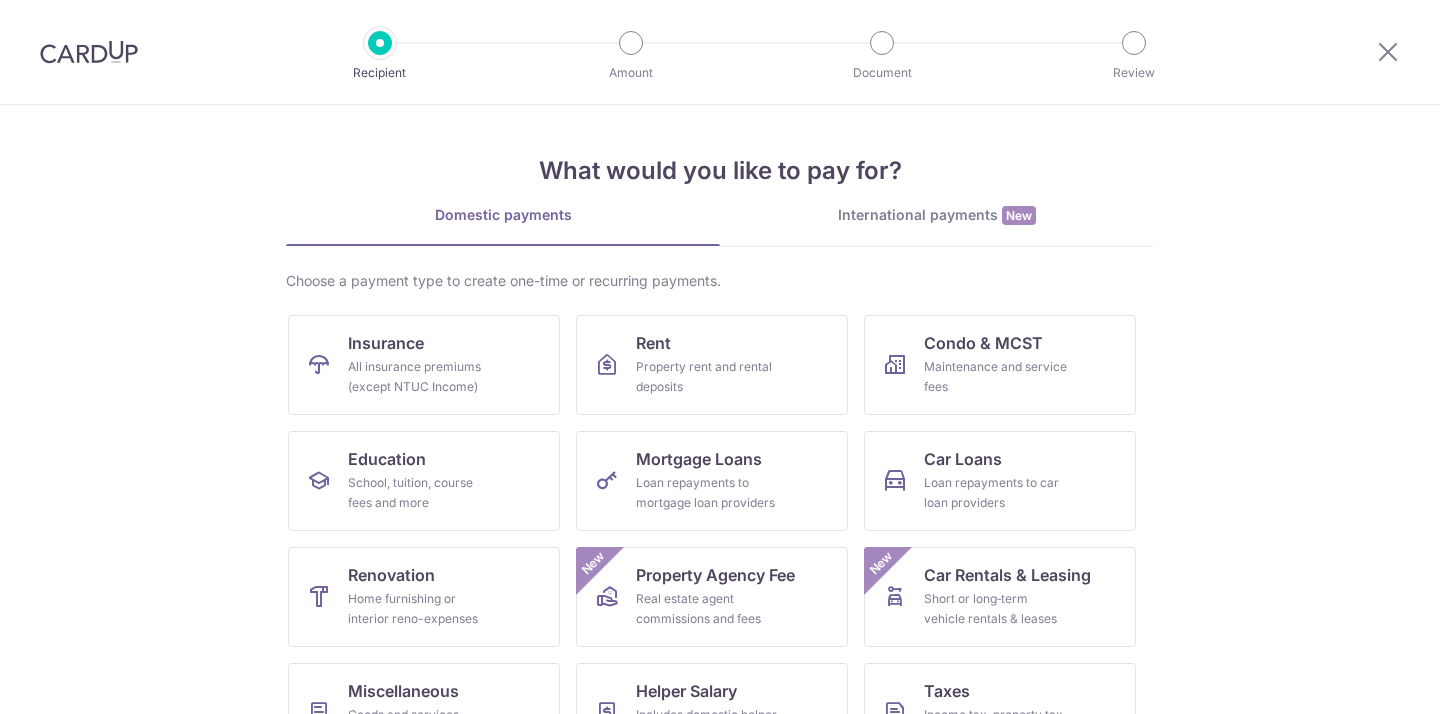 scroll, scrollTop: 0, scrollLeft: 0, axis: both 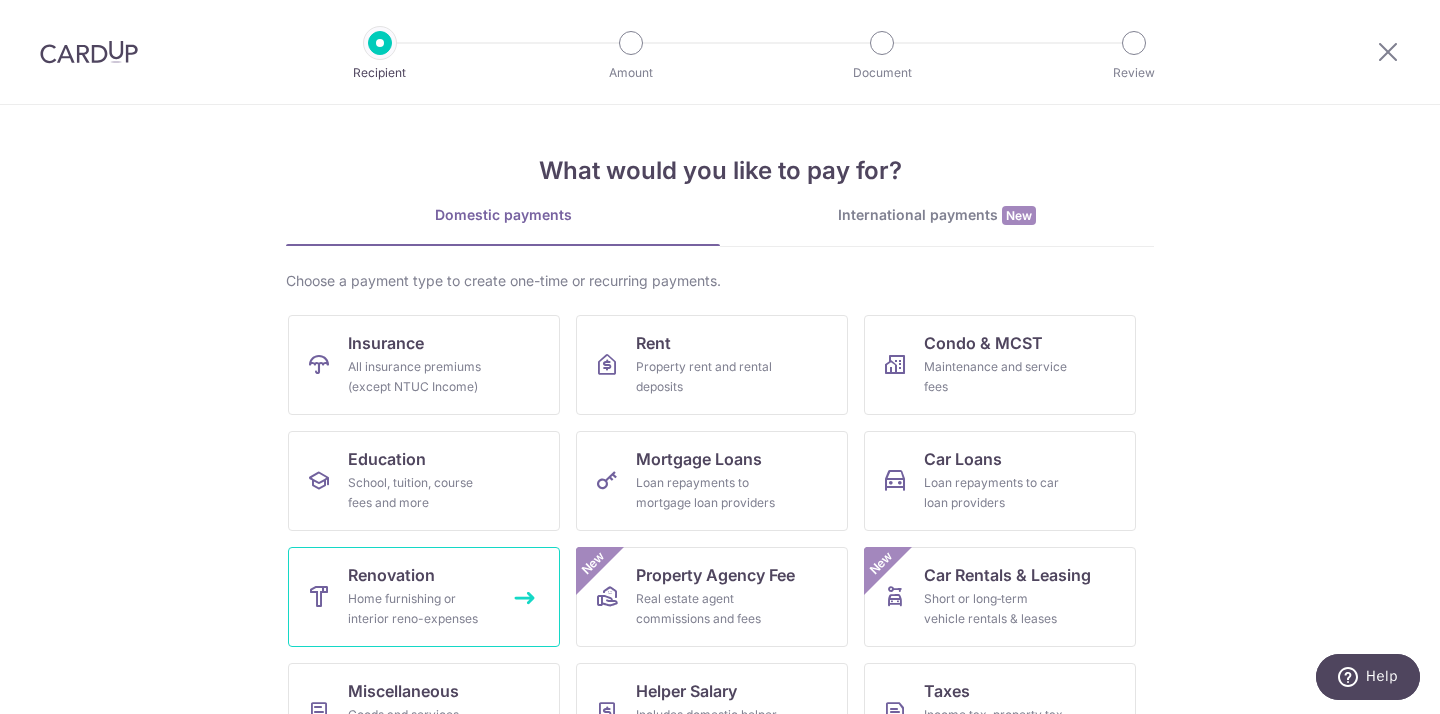click on "Home furnishing or interior reno-expenses" at bounding box center (420, 609) 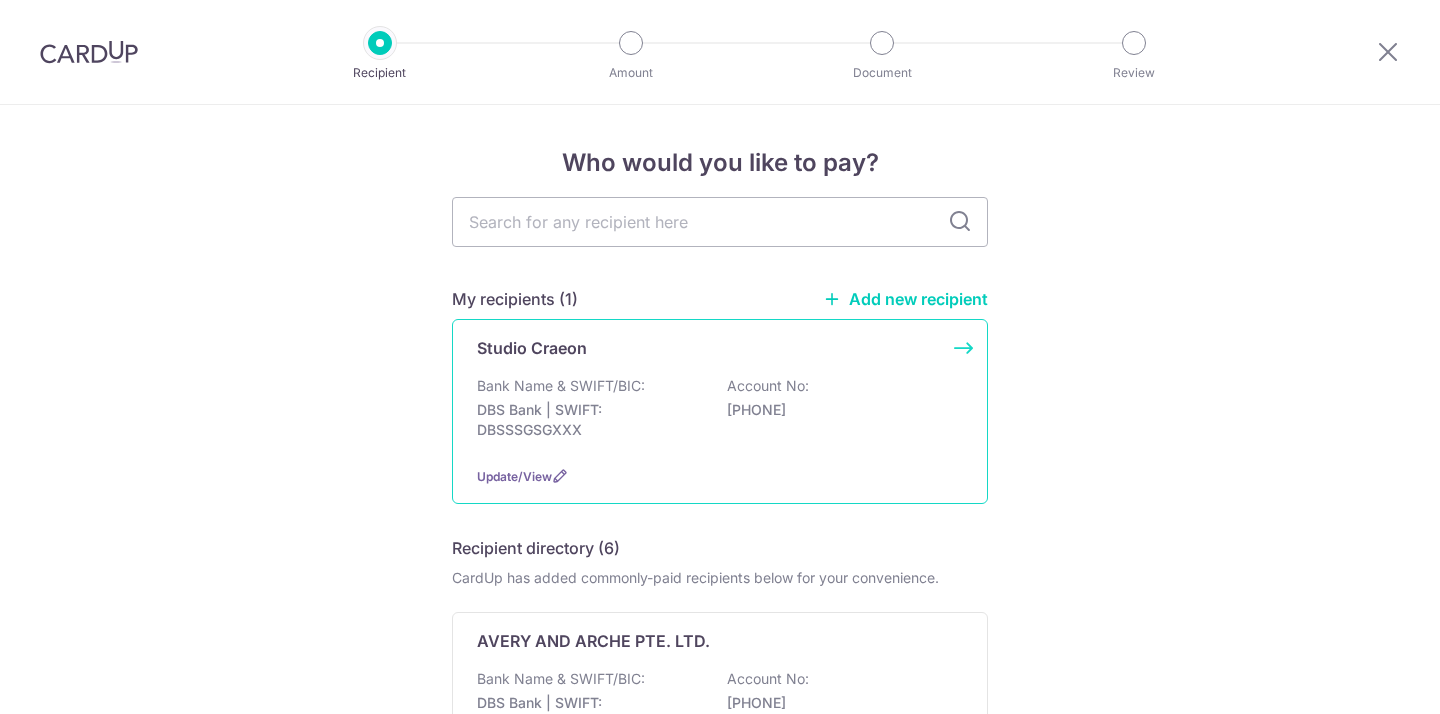 scroll, scrollTop: 0, scrollLeft: 0, axis: both 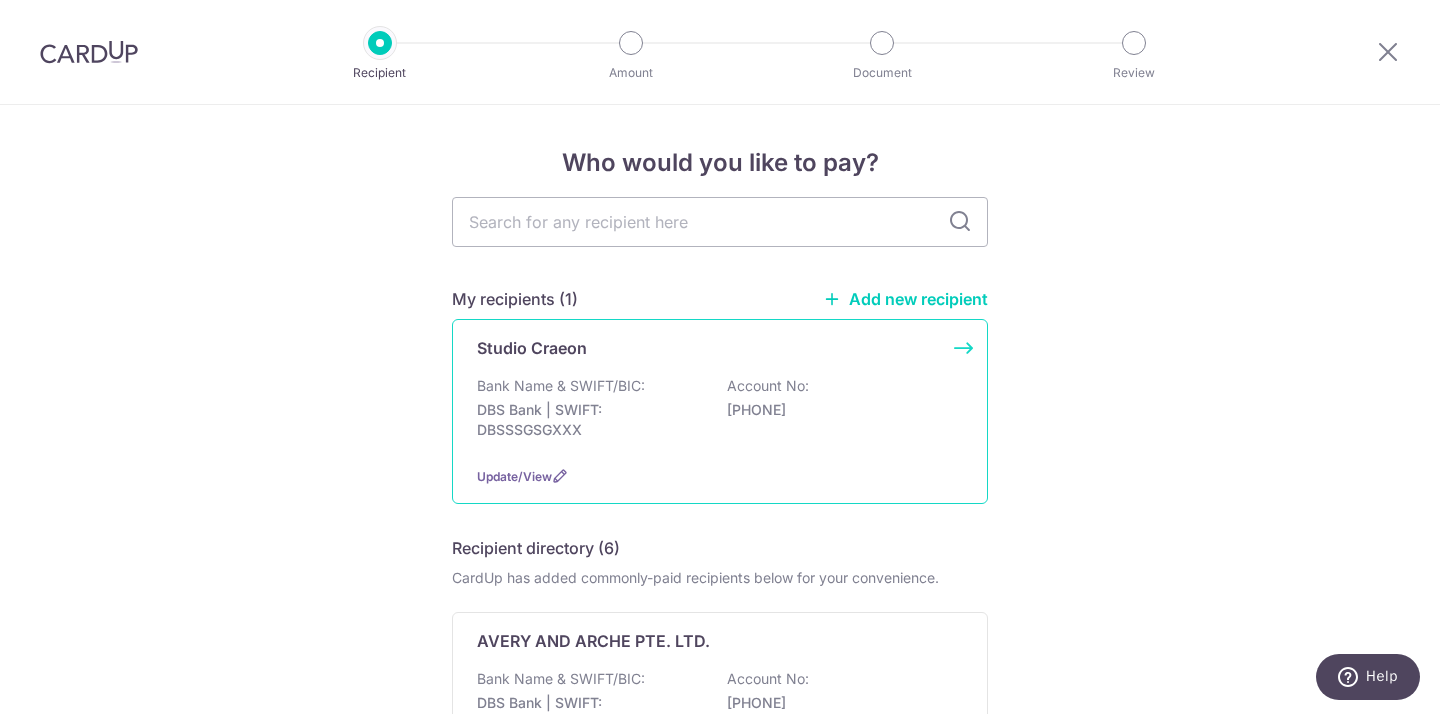 click on "Studio Craeon
Bank Name & SWIFT/BIC:
DBS Bank | SWIFT: DBSSSGSGXXX
Account No:
[PHONE]
Update/View" at bounding box center (720, 411) 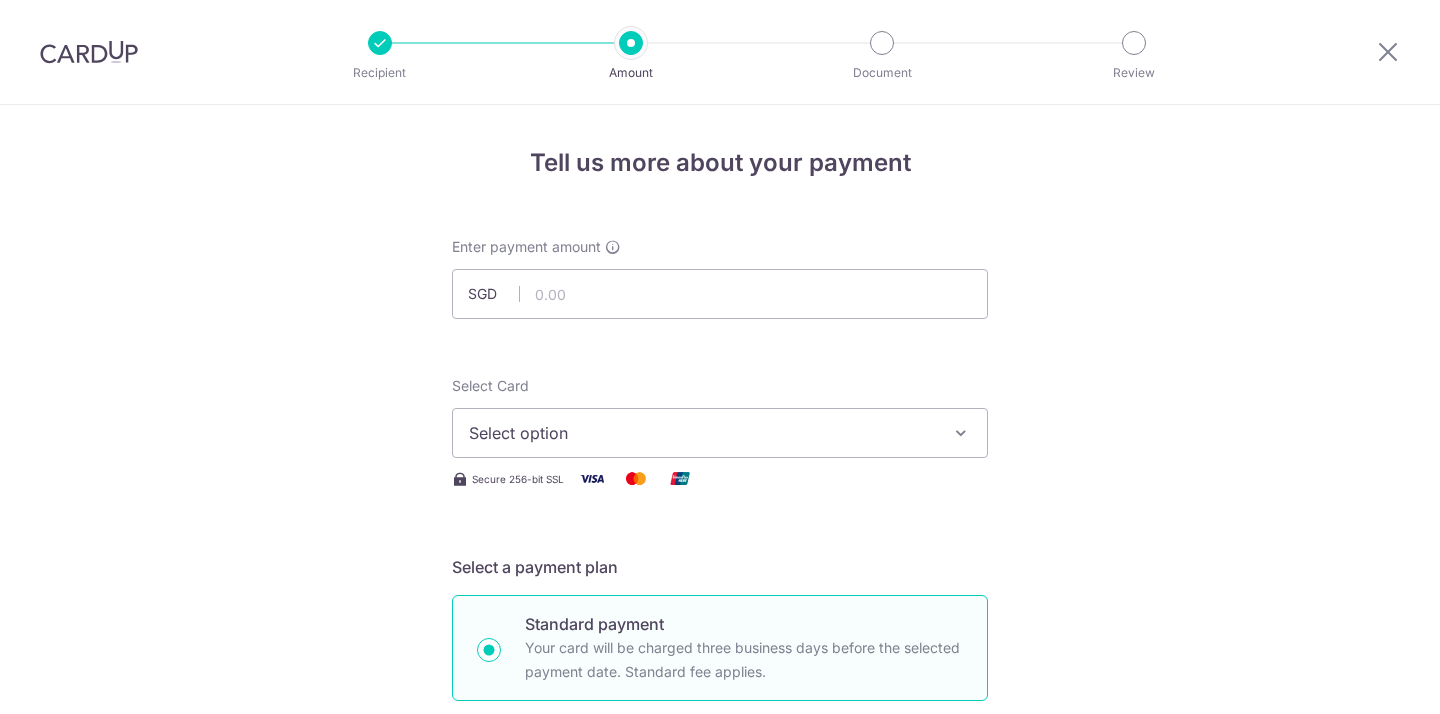 scroll, scrollTop: 0, scrollLeft: 0, axis: both 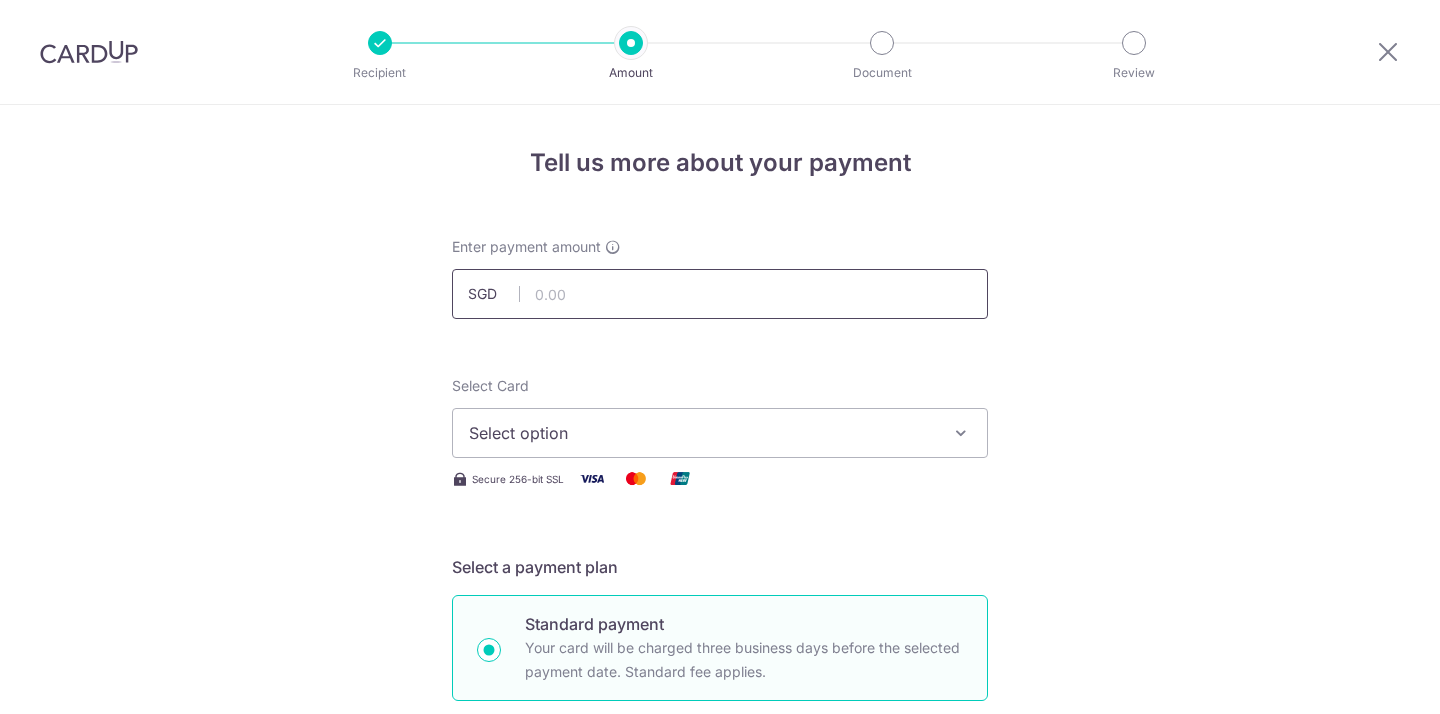 click at bounding box center (720, 294) 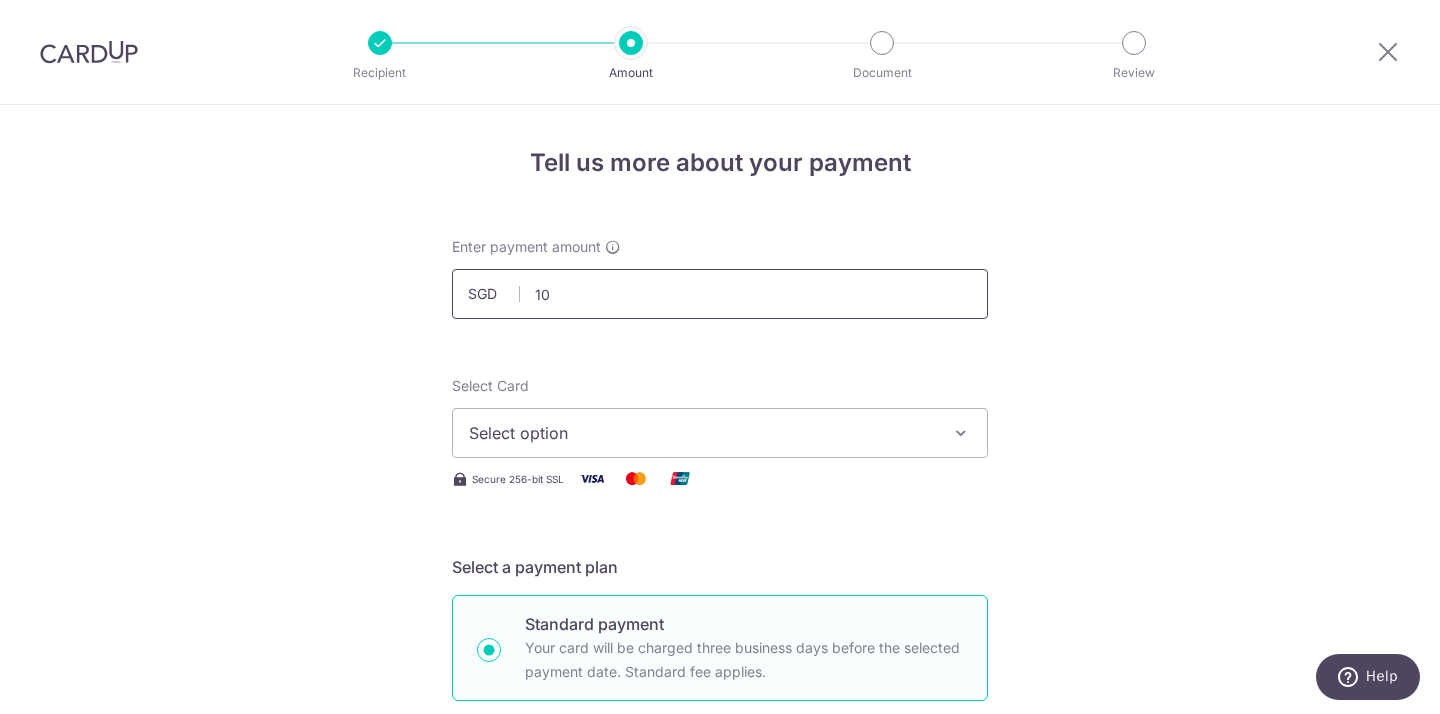 type on "1" 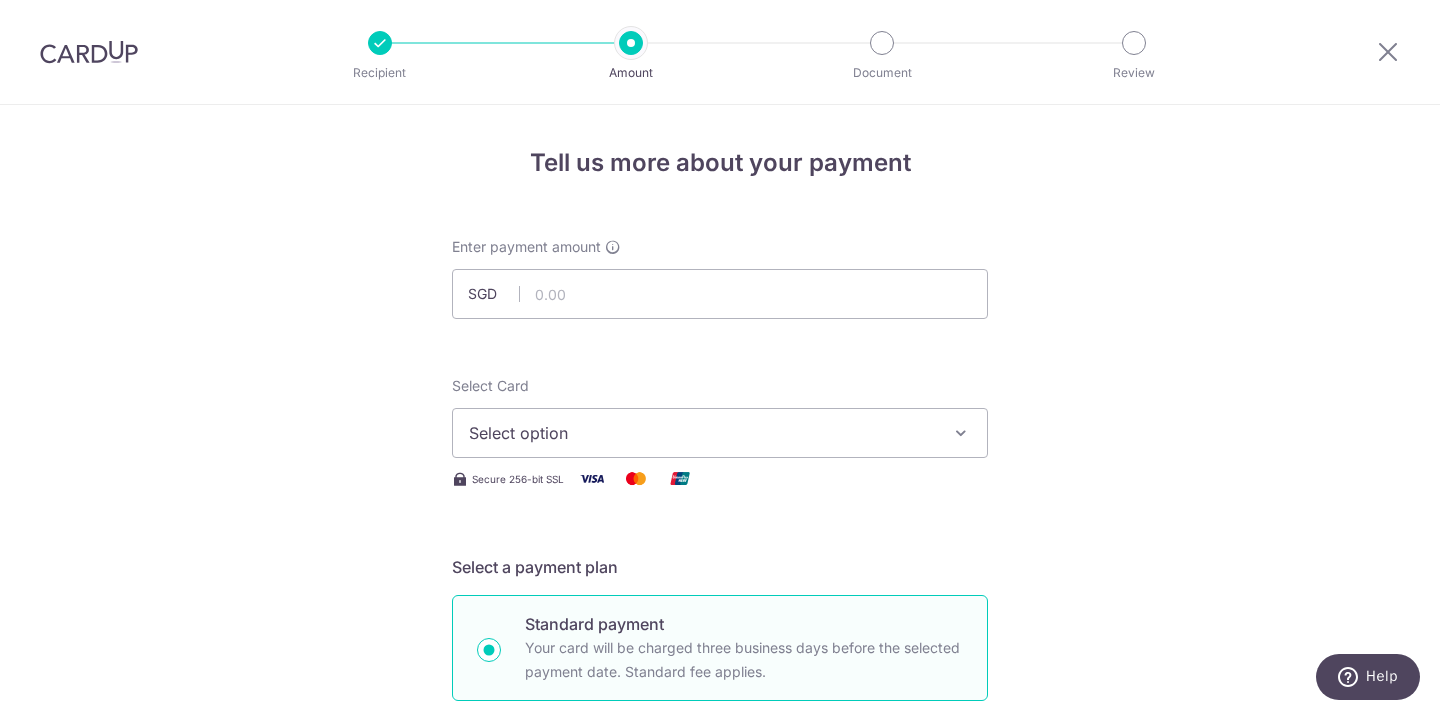 click on "Select option" at bounding box center [702, 433] 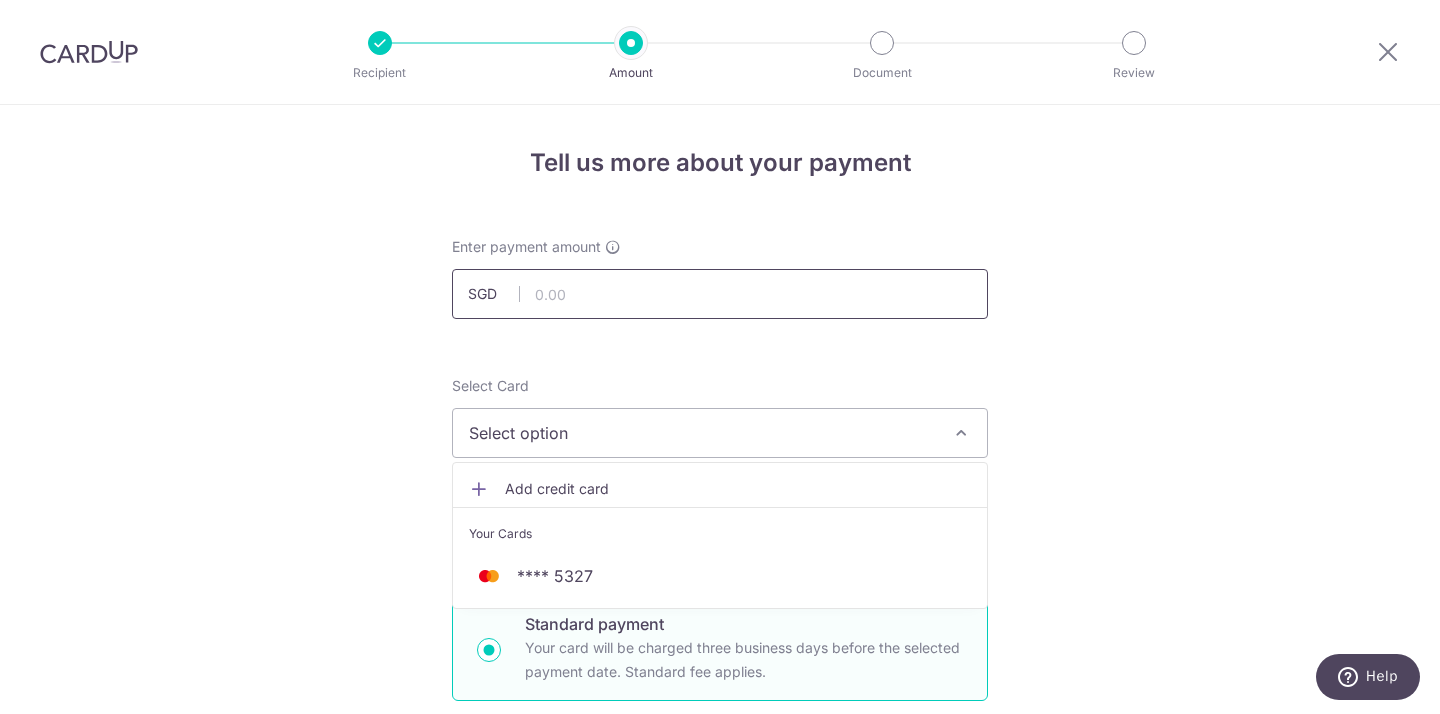 click at bounding box center (720, 294) 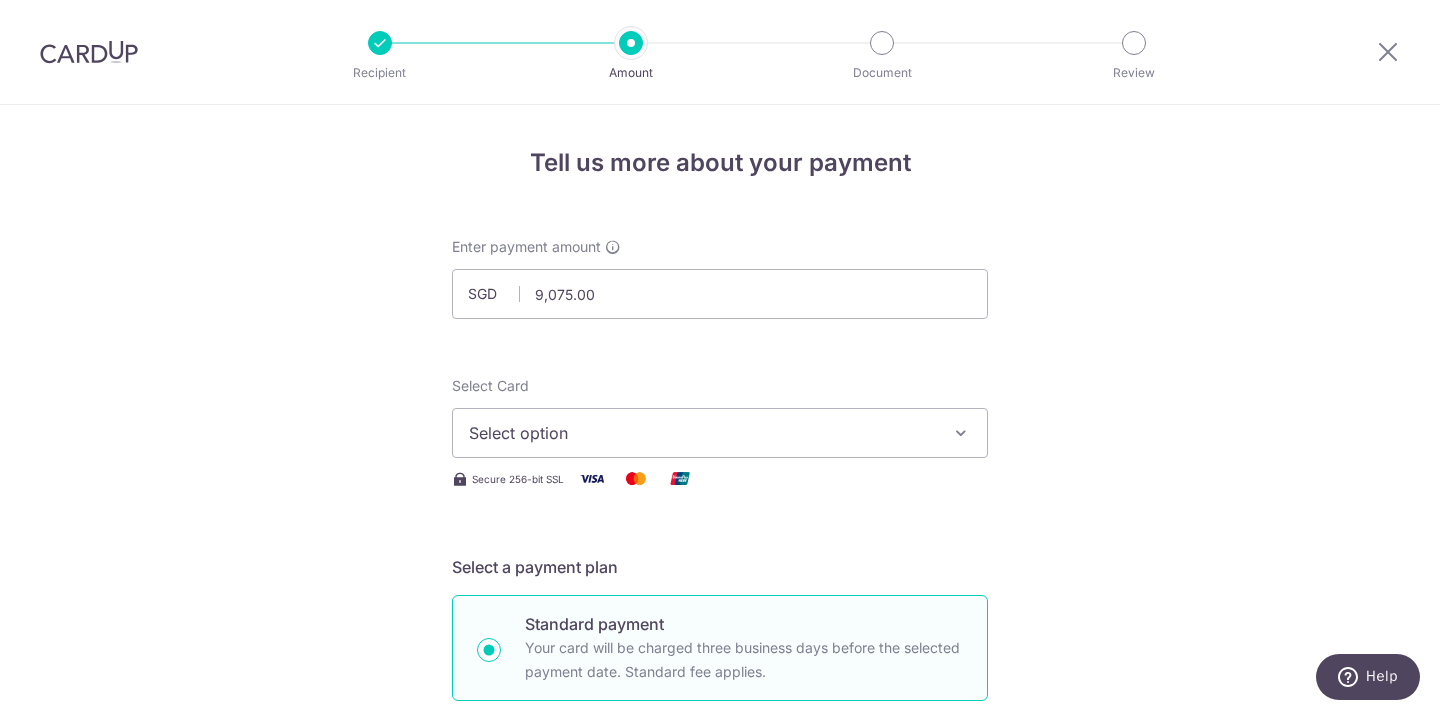click on "Select option" at bounding box center [702, 433] 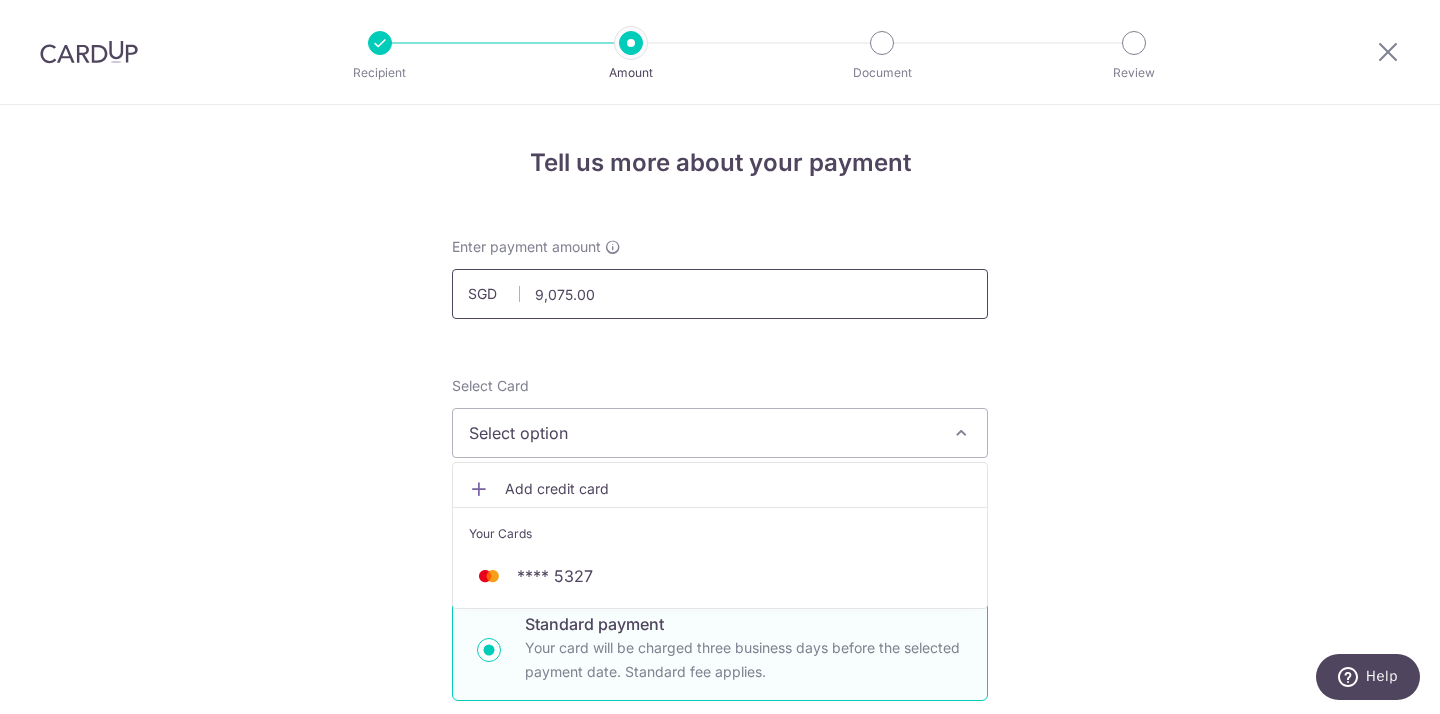 click on "9,075.00" at bounding box center [720, 294] 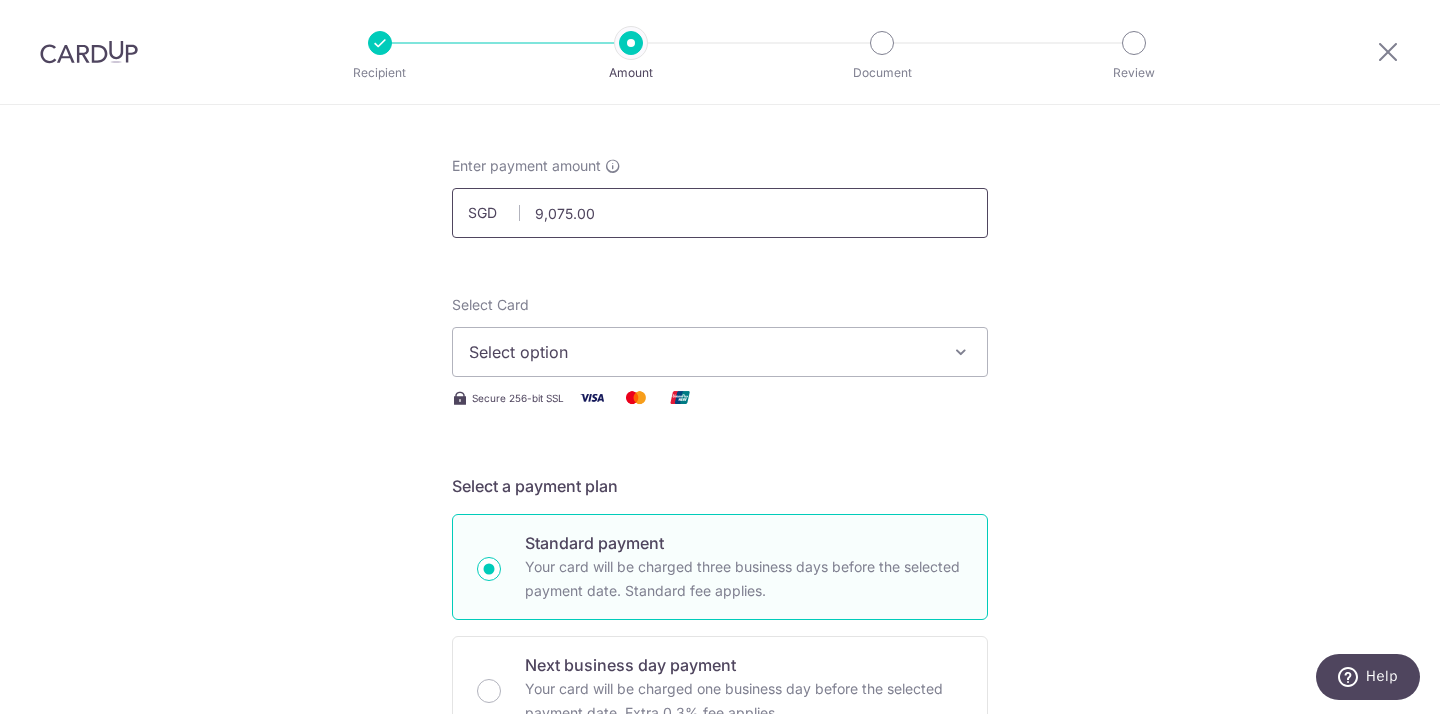 scroll, scrollTop: 82, scrollLeft: 0, axis: vertical 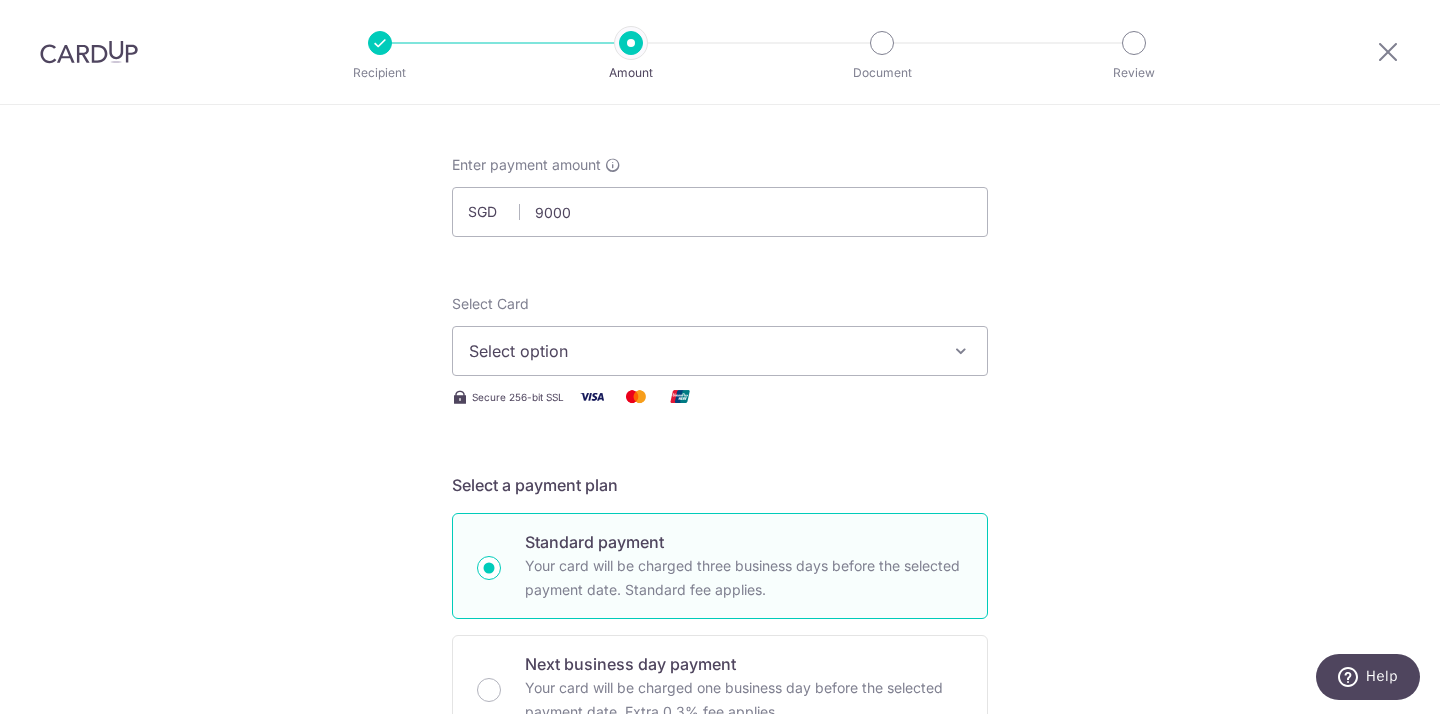 click on "Select option" at bounding box center [720, 351] 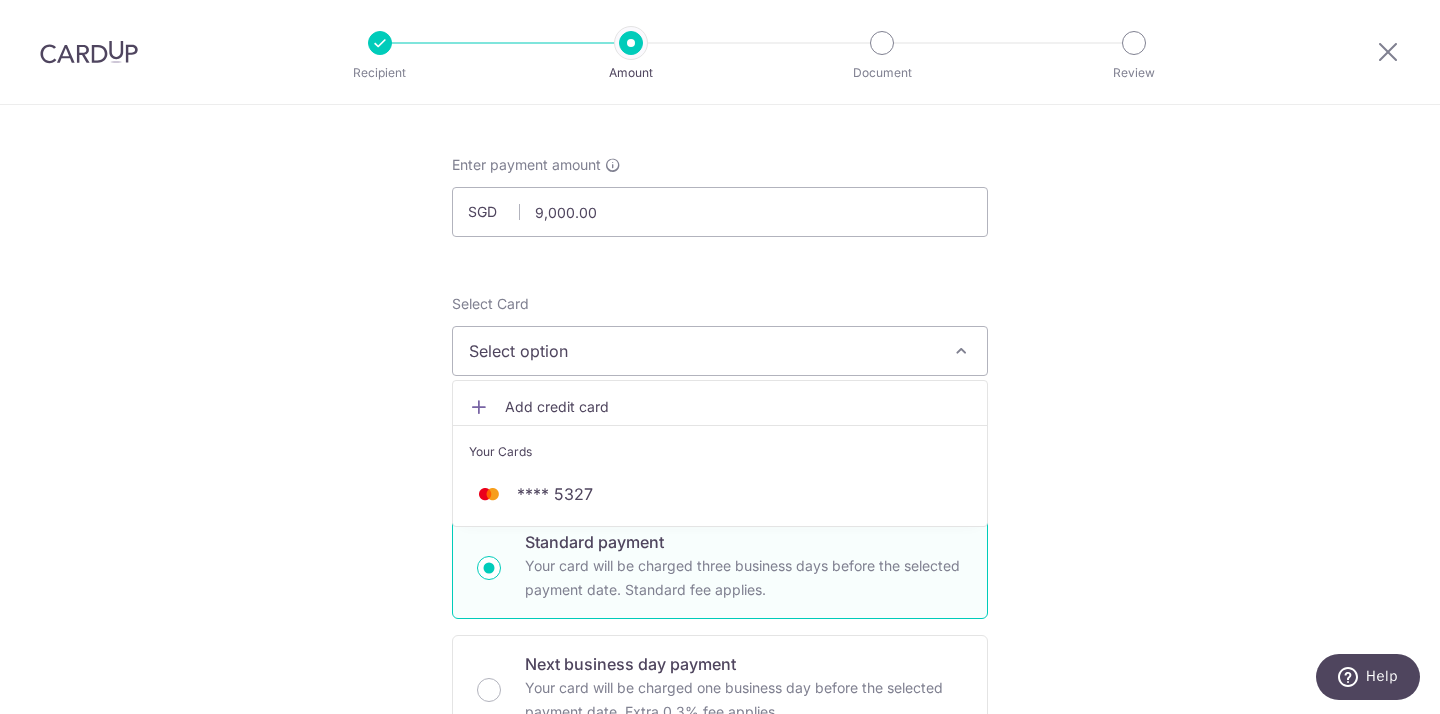 click on "Add credit card" at bounding box center [738, 407] 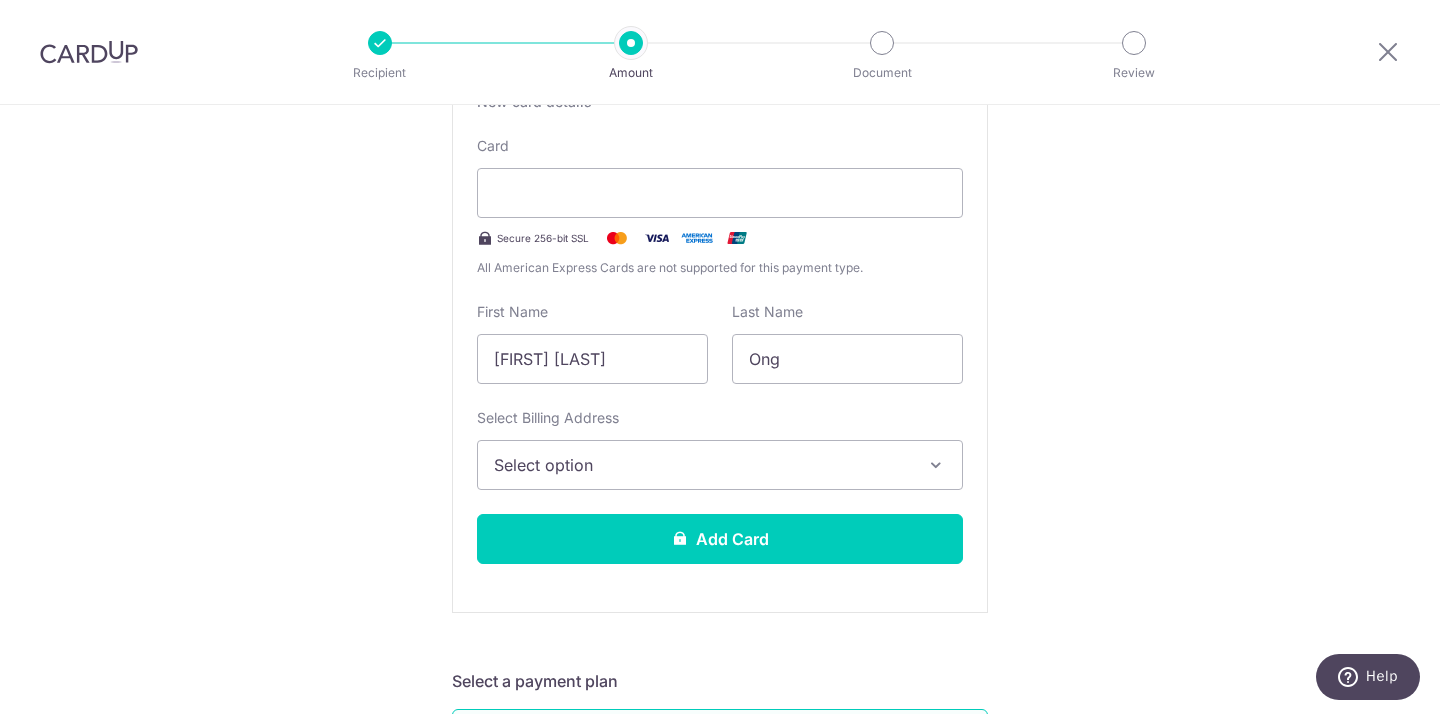 scroll, scrollTop: 429, scrollLeft: 0, axis: vertical 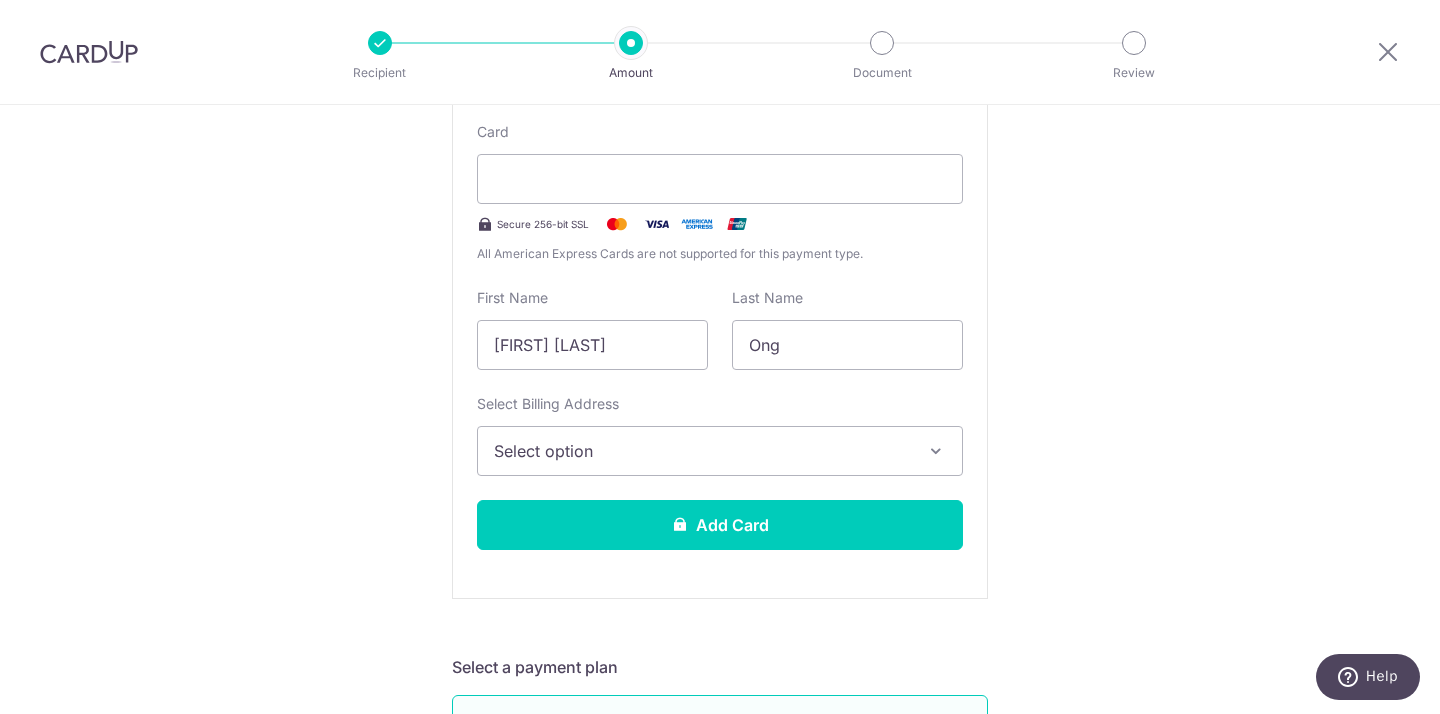 click on "Select option" at bounding box center [720, 451] 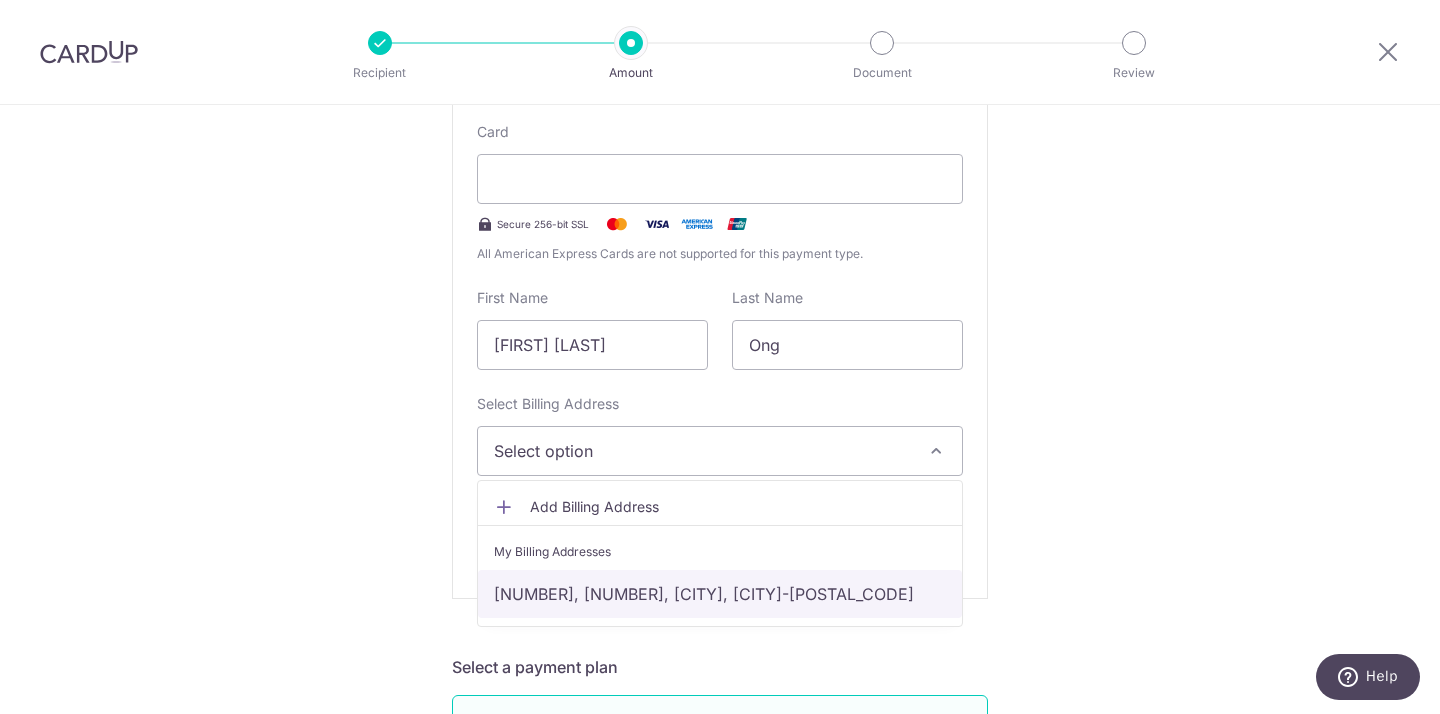click on "472A, #24-29, Singapore, Singapore-791472" at bounding box center [720, 594] 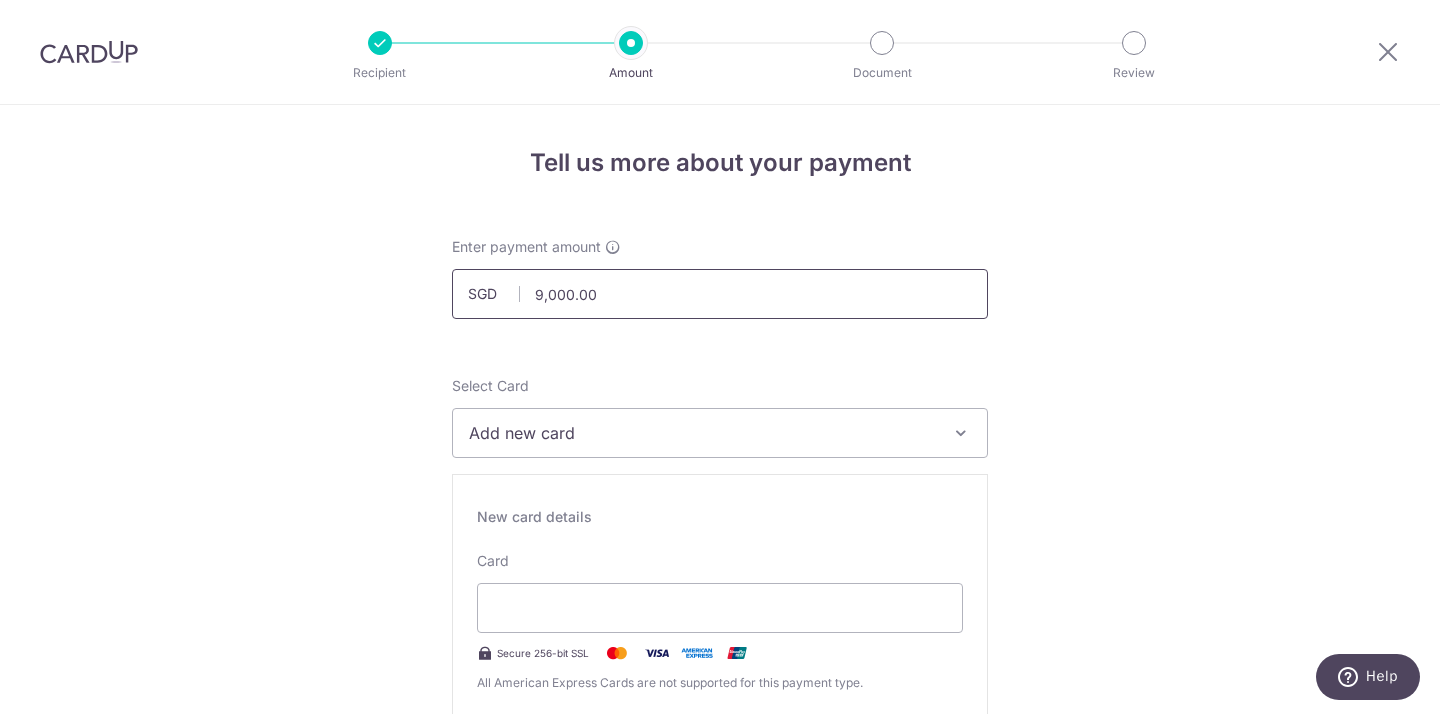 scroll, scrollTop: 0, scrollLeft: 0, axis: both 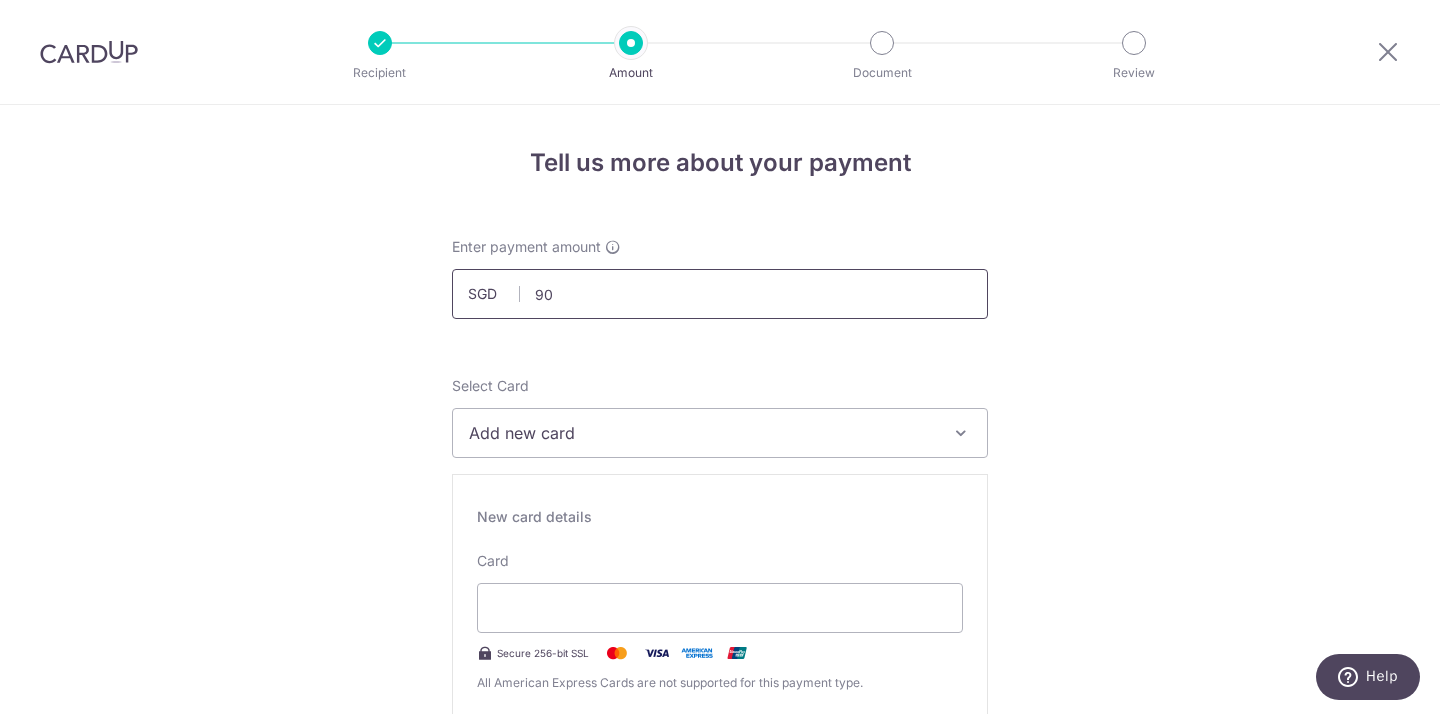 type on "9" 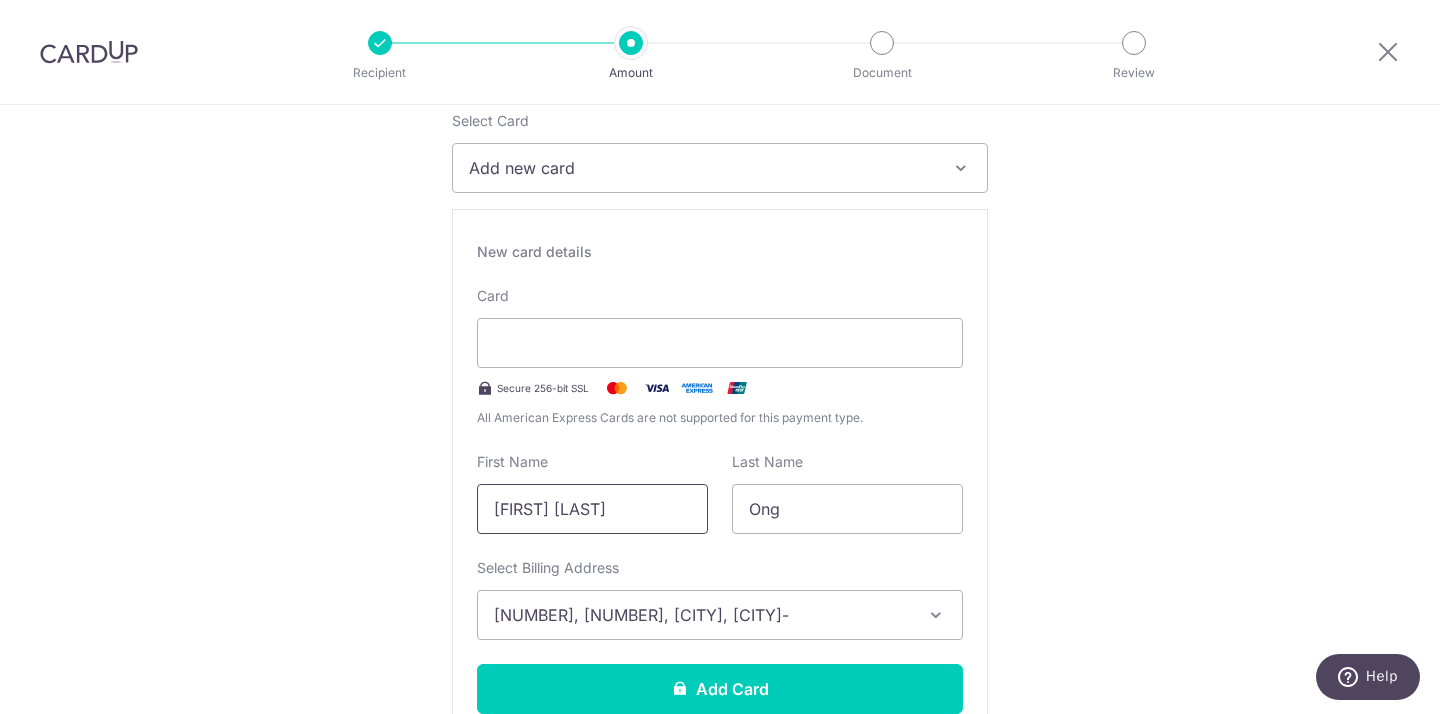 scroll, scrollTop: 268, scrollLeft: 0, axis: vertical 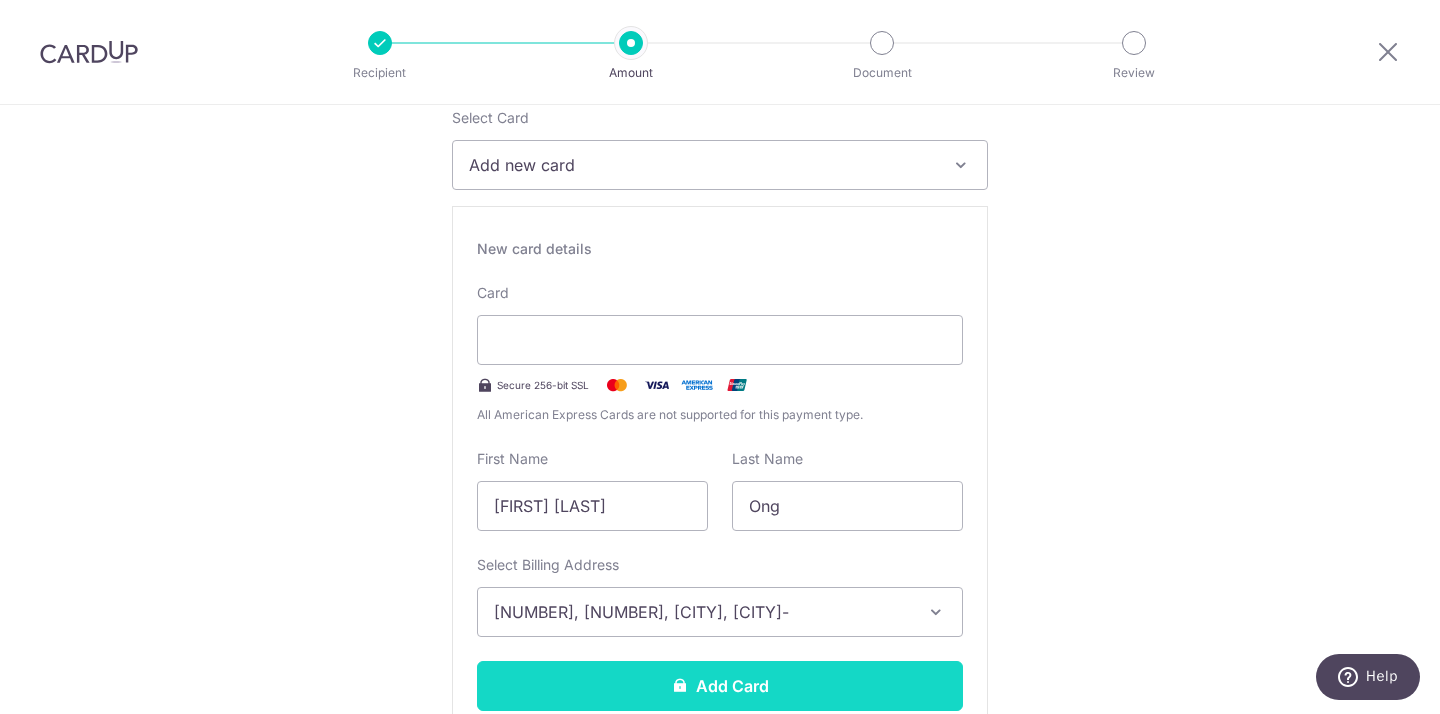 type on "10,000.00" 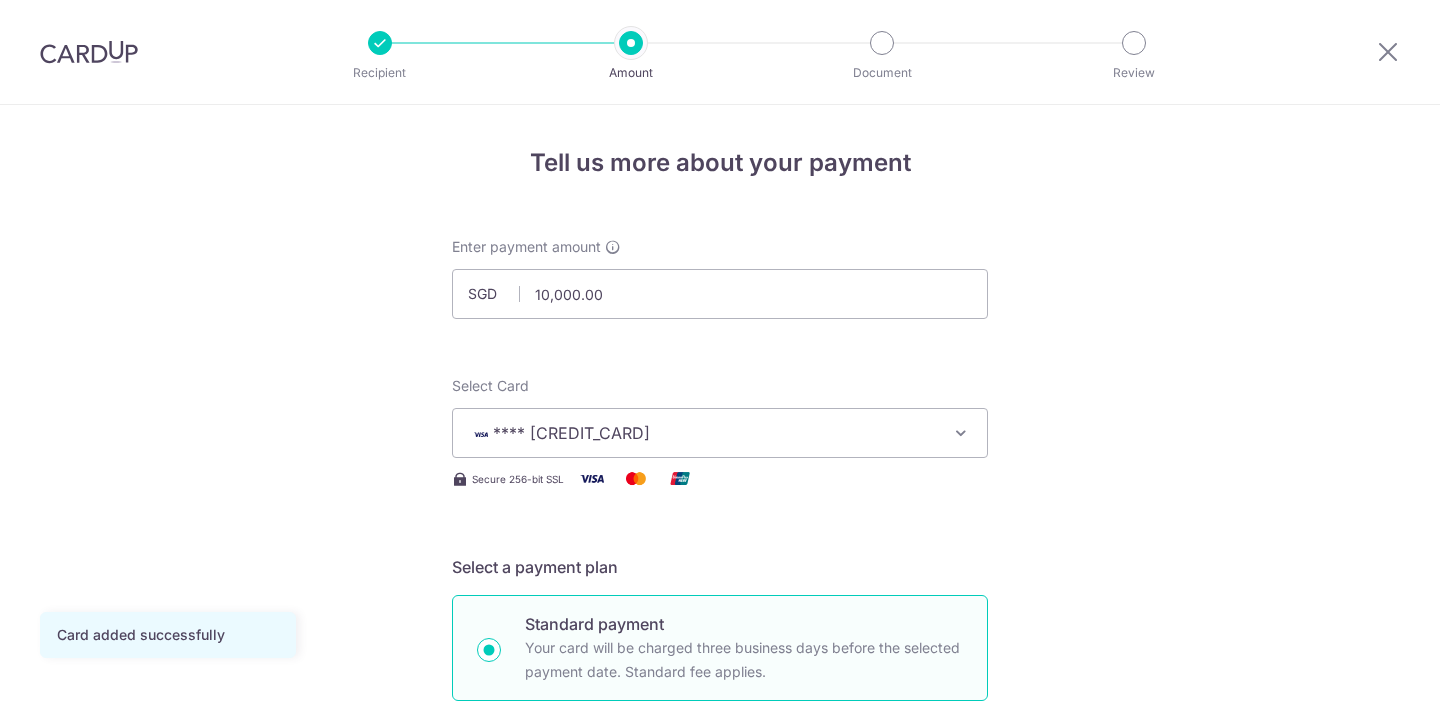 scroll, scrollTop: 0, scrollLeft: 0, axis: both 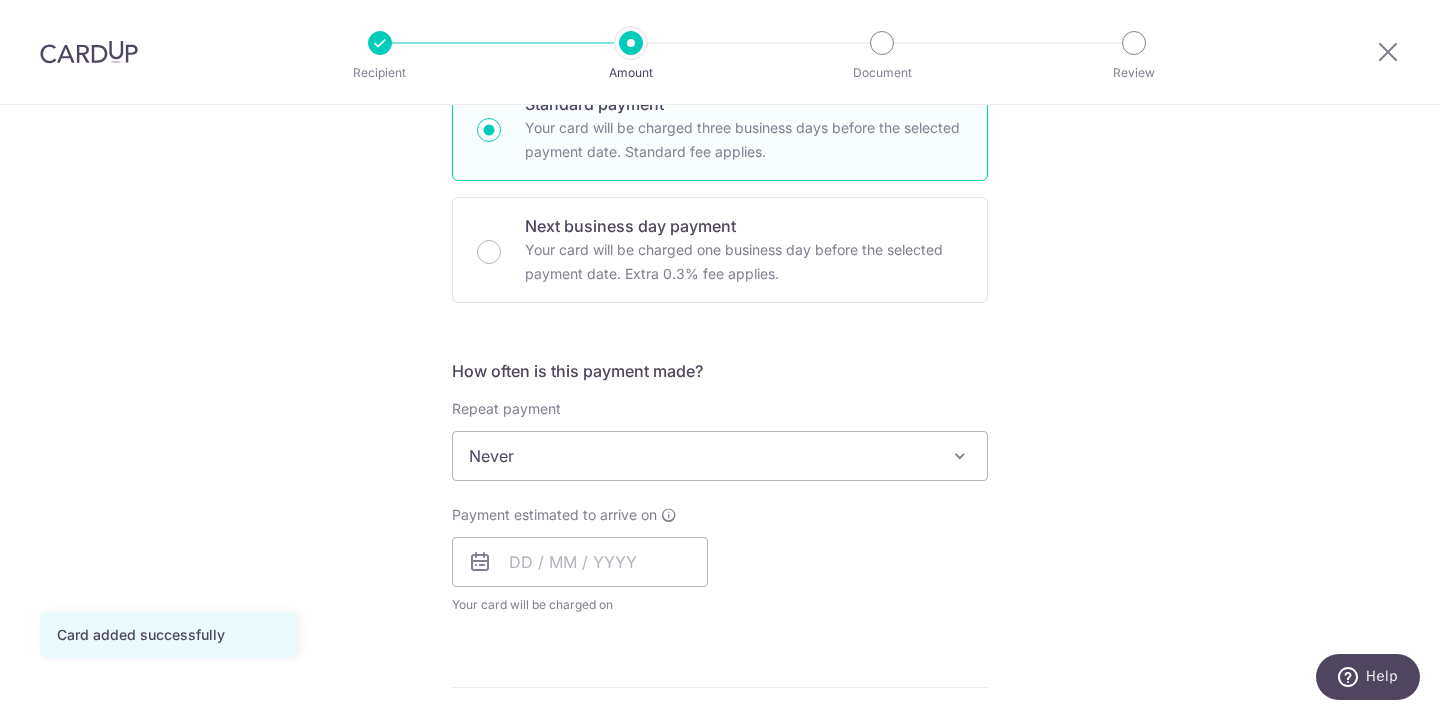 click on "Never" at bounding box center [720, 456] 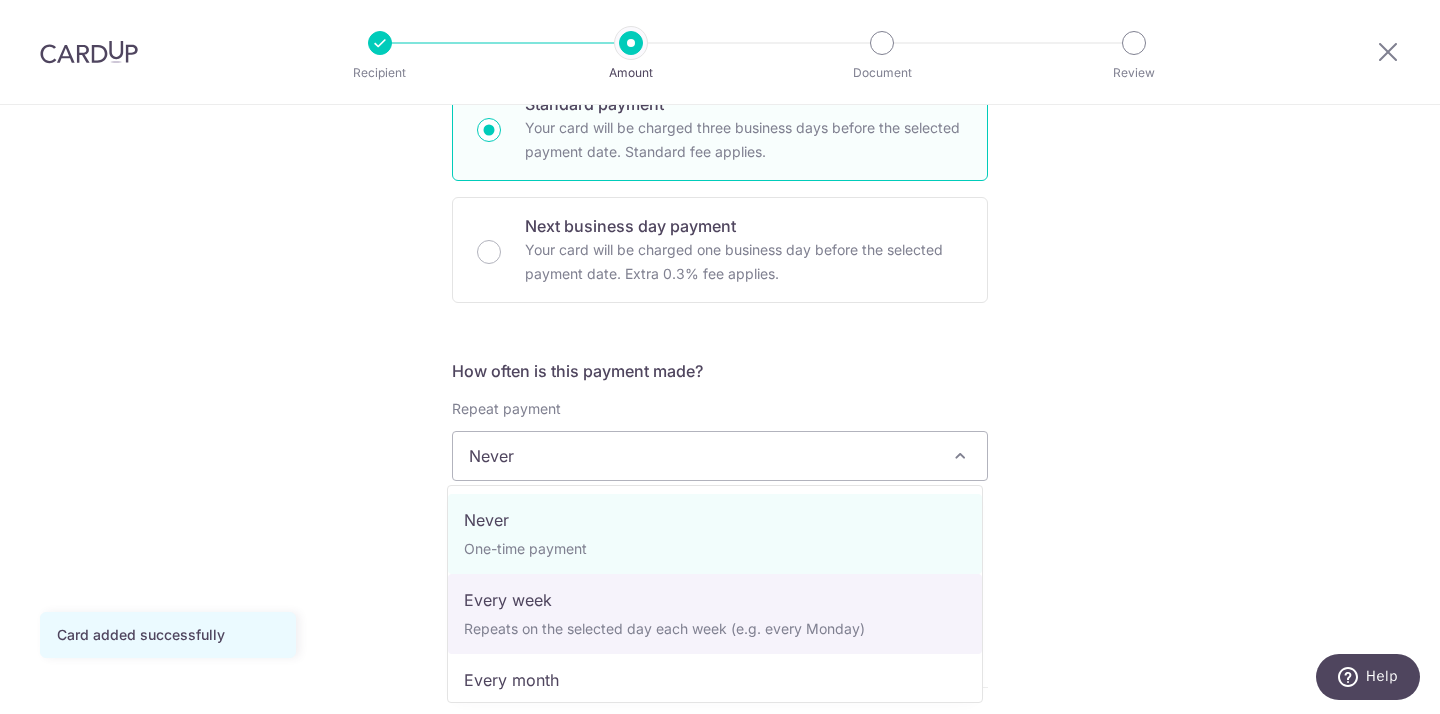 select on "2" 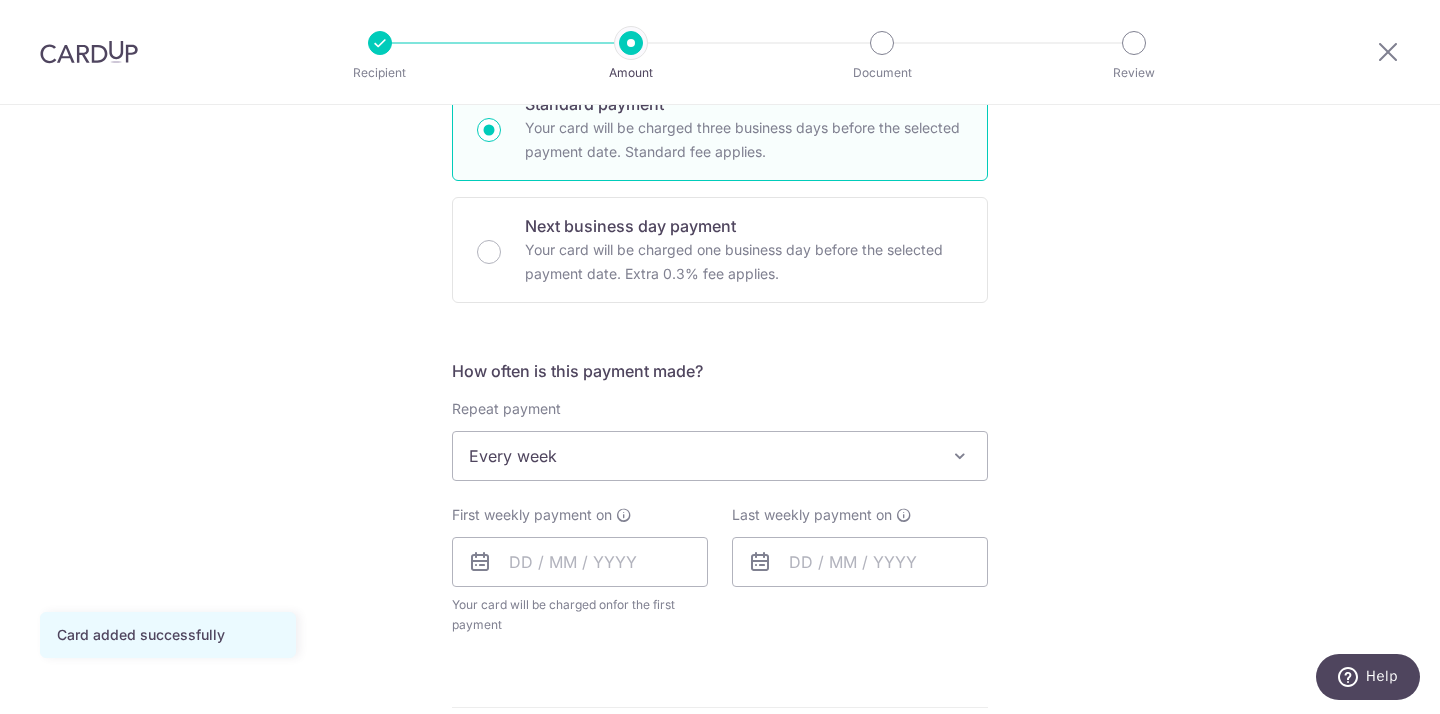 scroll, scrollTop: 628, scrollLeft: 0, axis: vertical 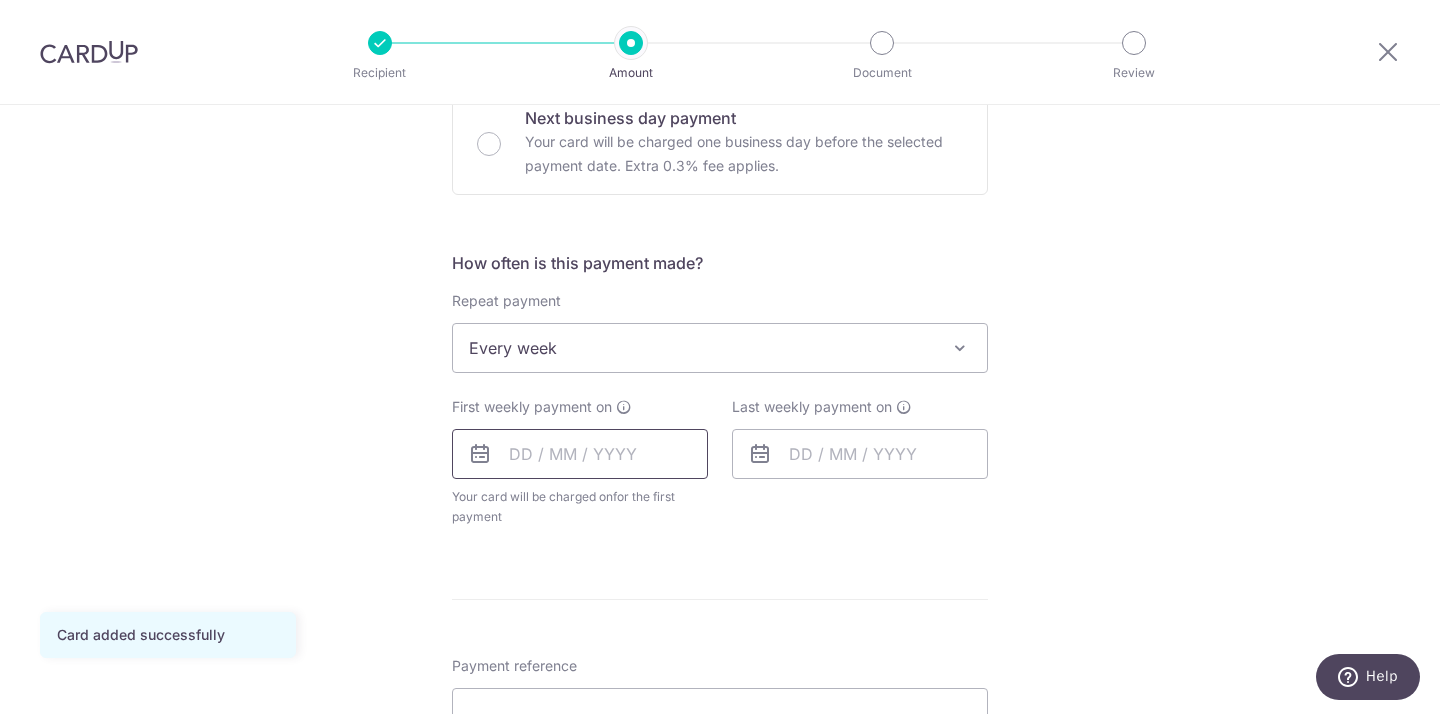 click at bounding box center [580, 454] 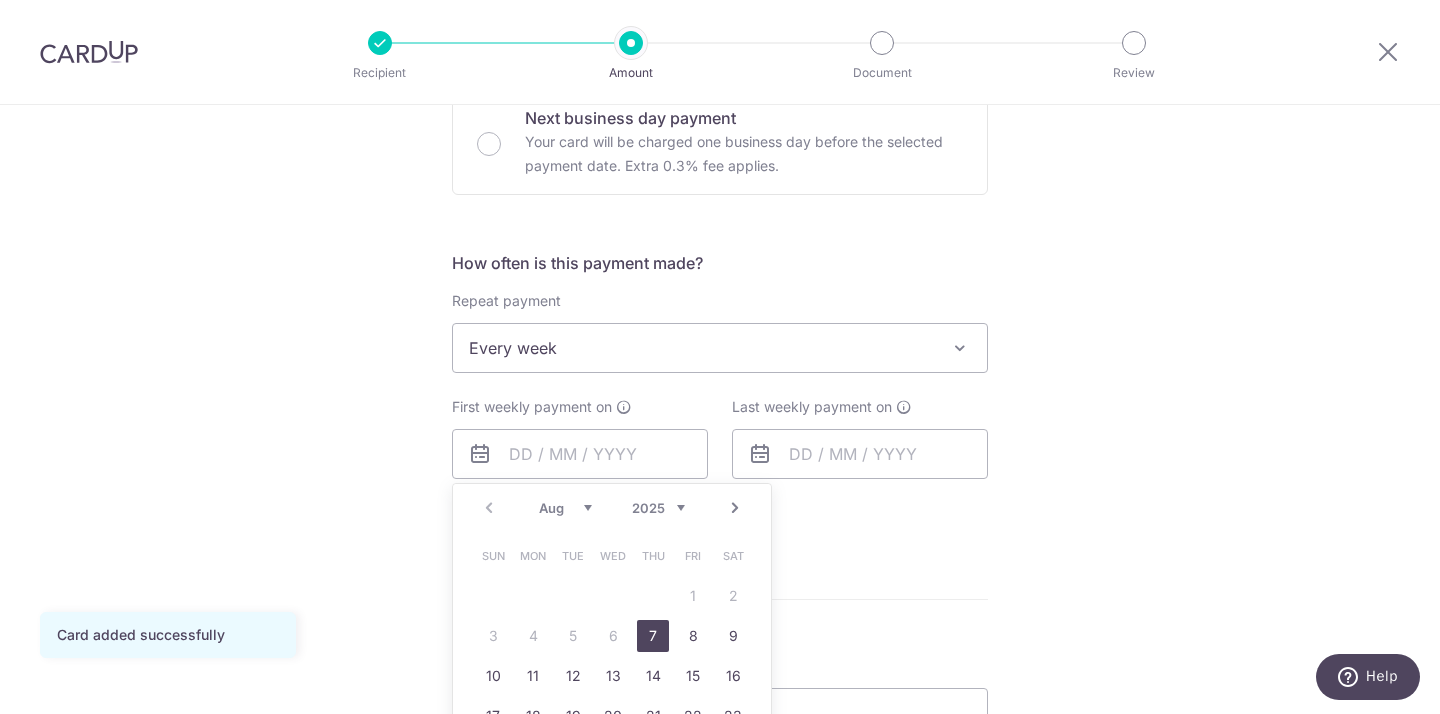 click on "7" at bounding box center [653, 636] 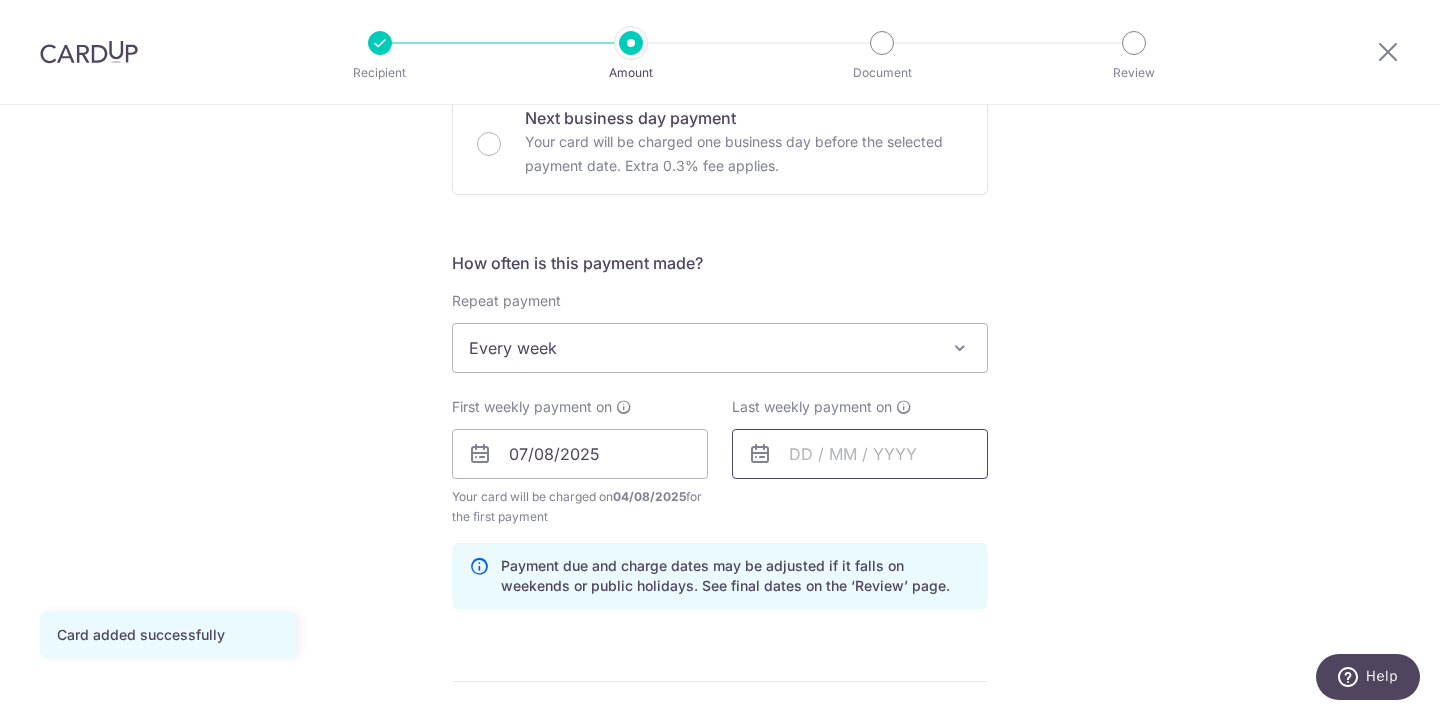 click at bounding box center [860, 454] 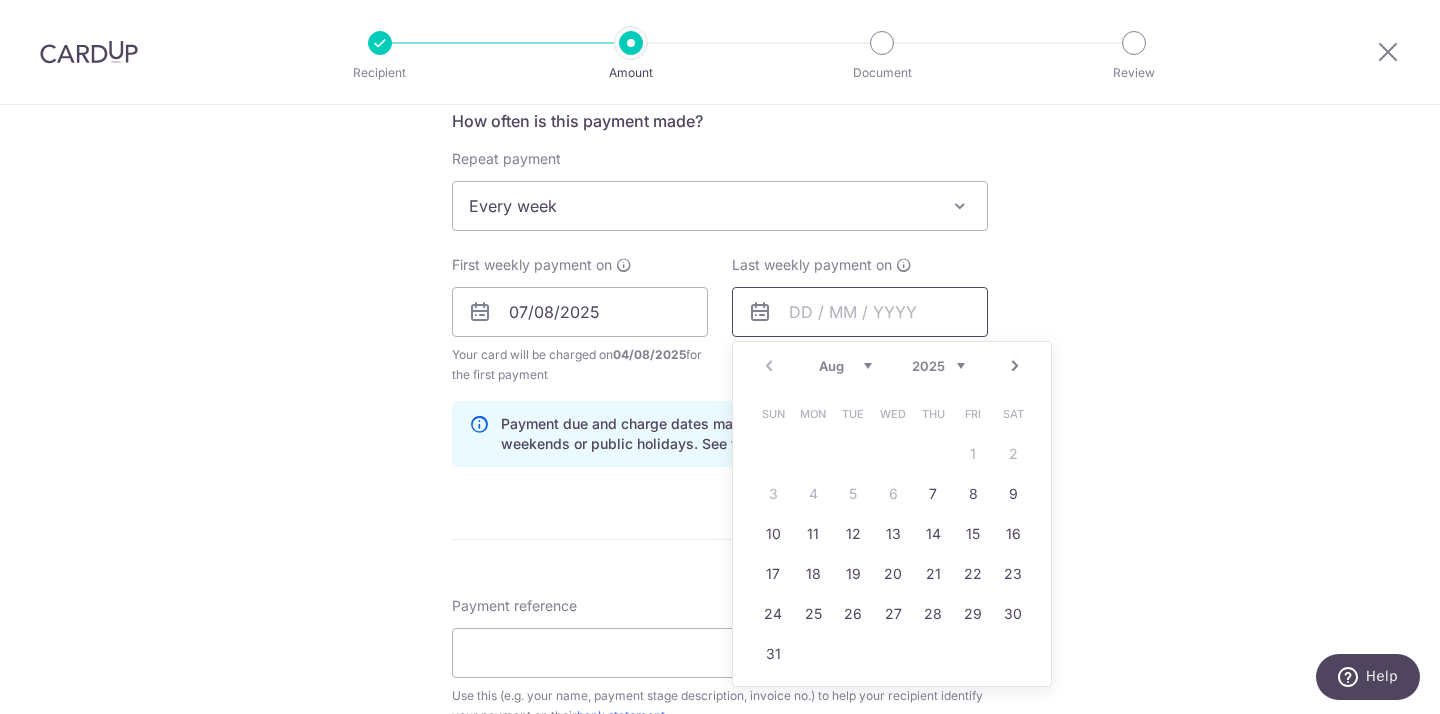 scroll, scrollTop: 771, scrollLeft: 0, axis: vertical 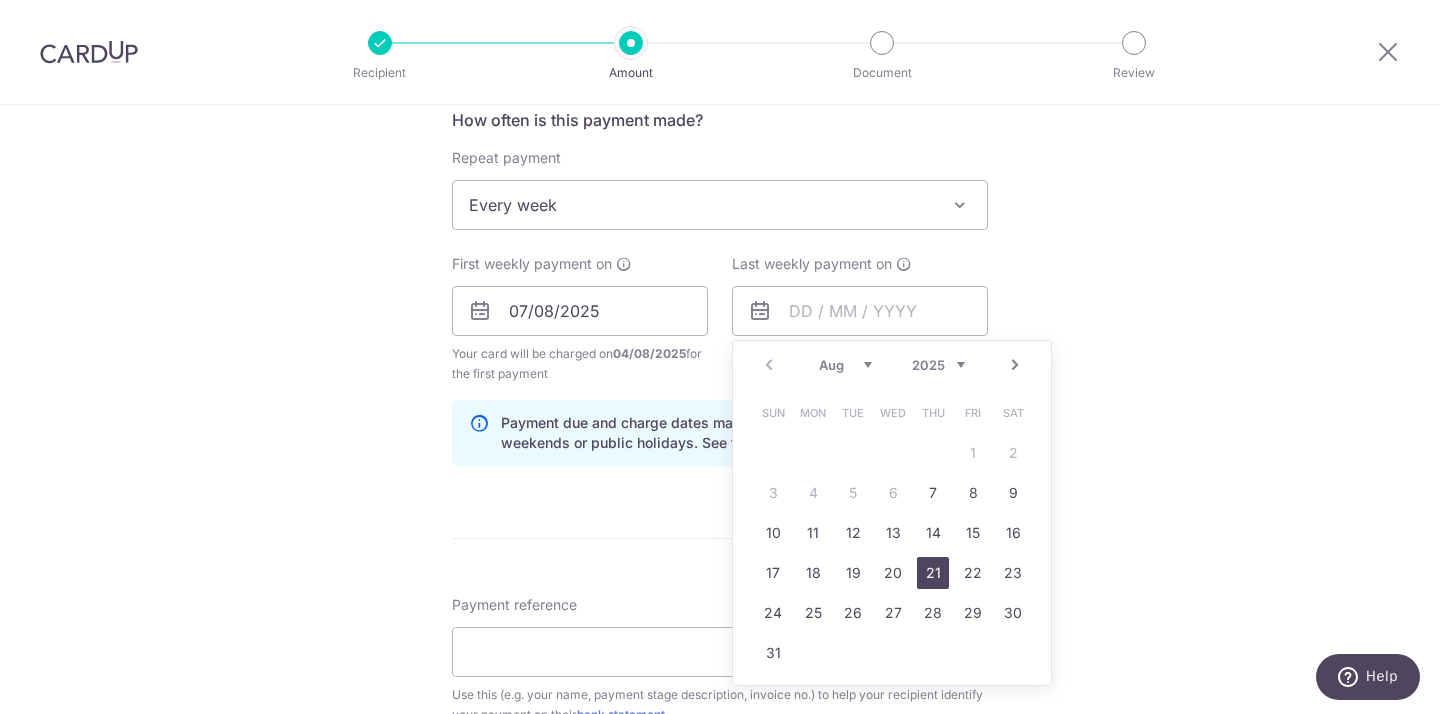 click on "21" at bounding box center [933, 573] 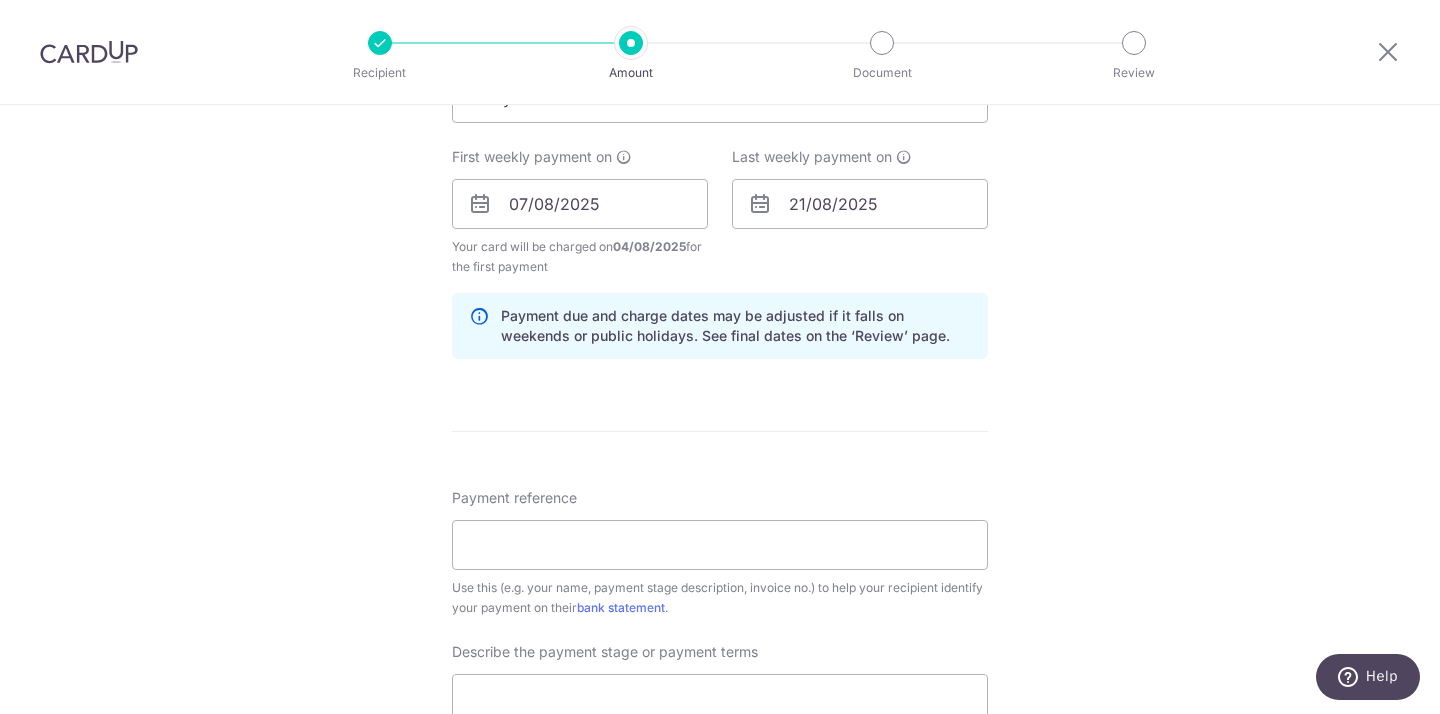 scroll, scrollTop: 905, scrollLeft: 0, axis: vertical 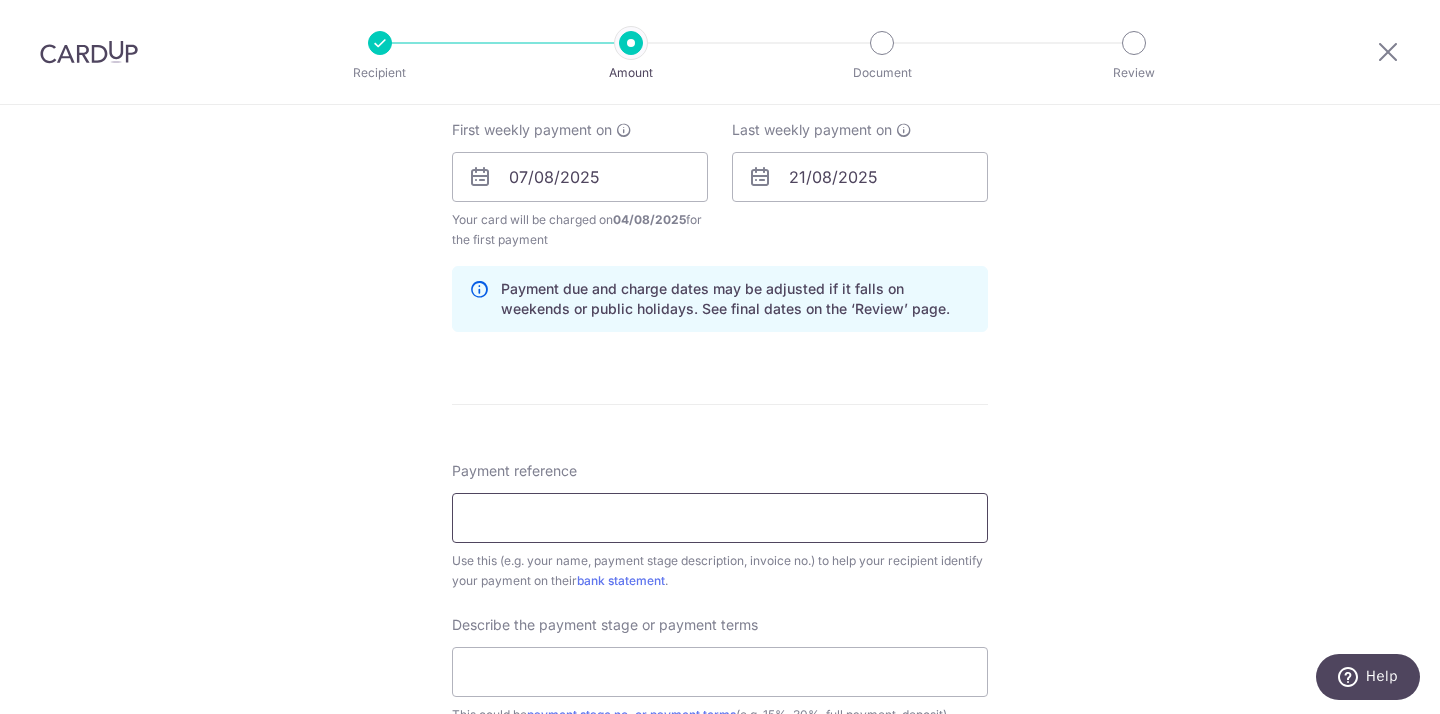 click on "Payment reference" at bounding box center [720, 518] 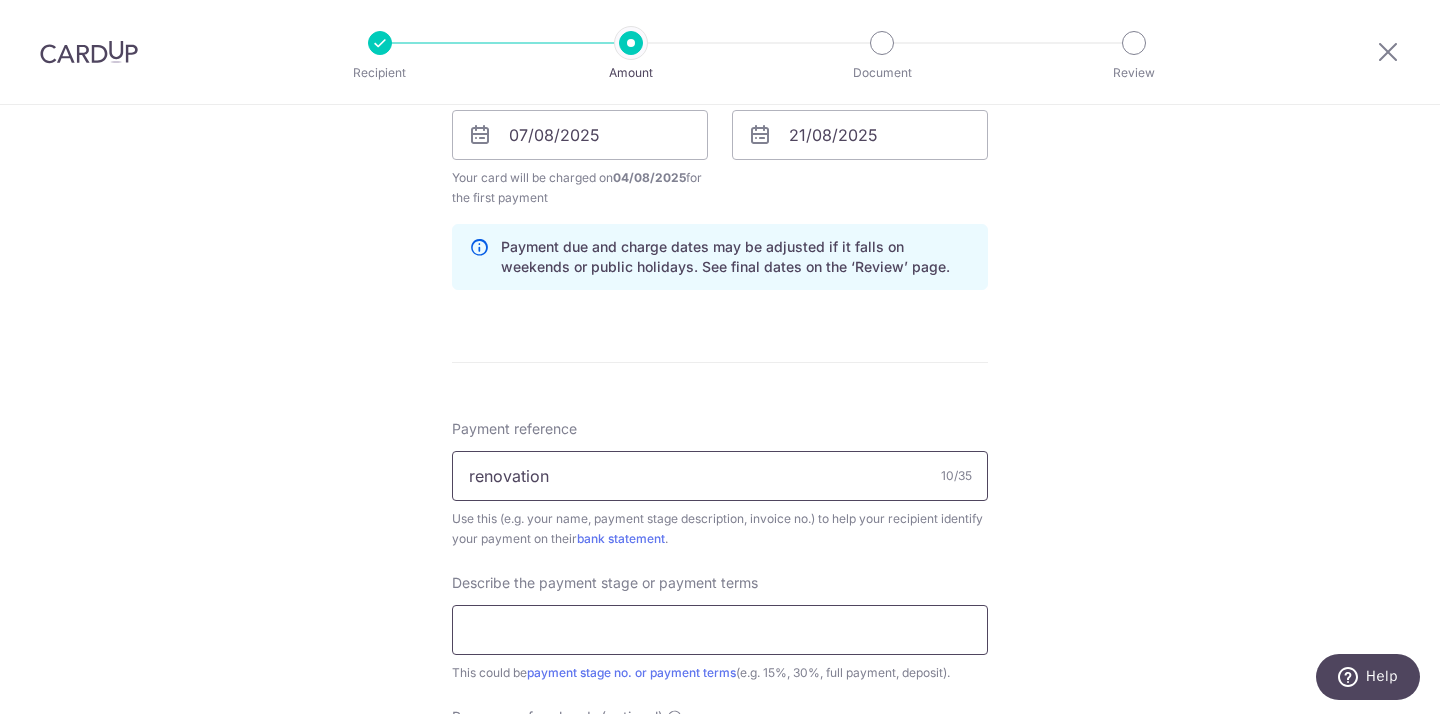 type on "renovation" 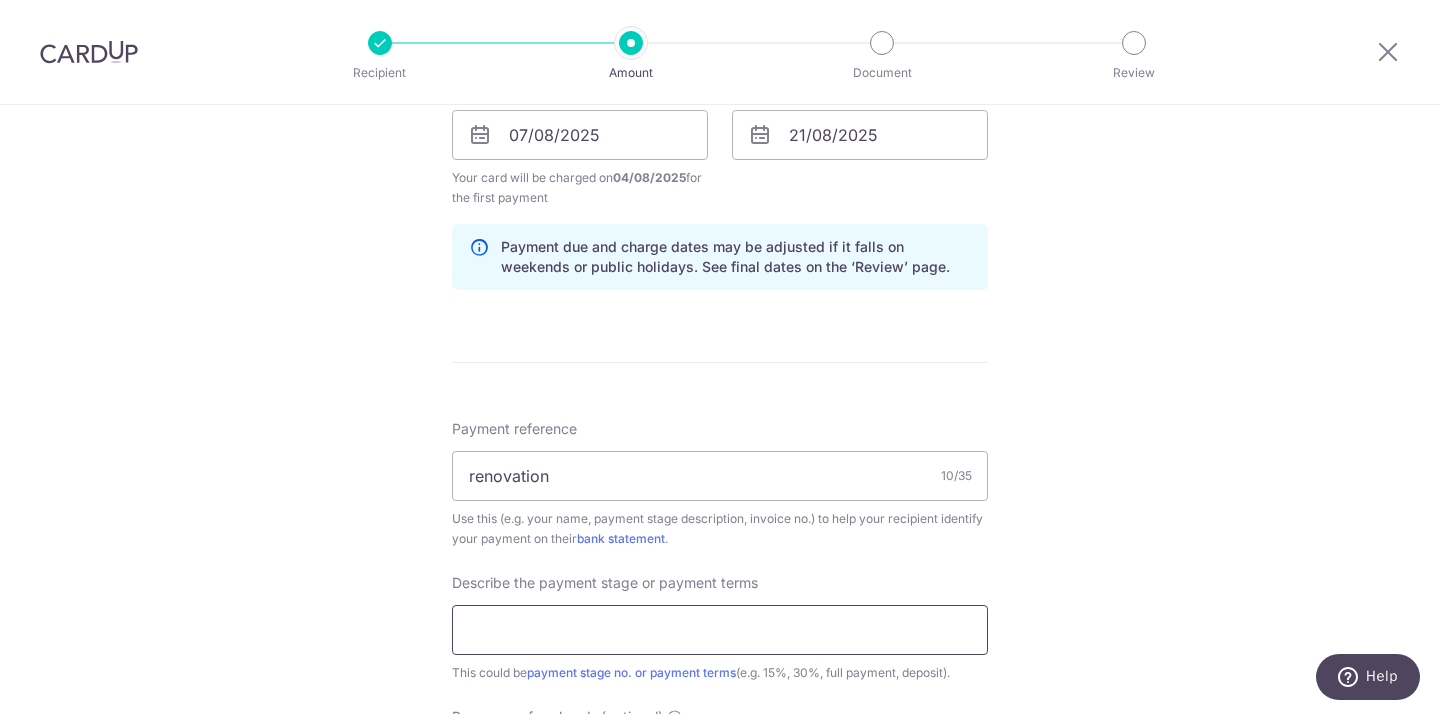 click at bounding box center [720, 630] 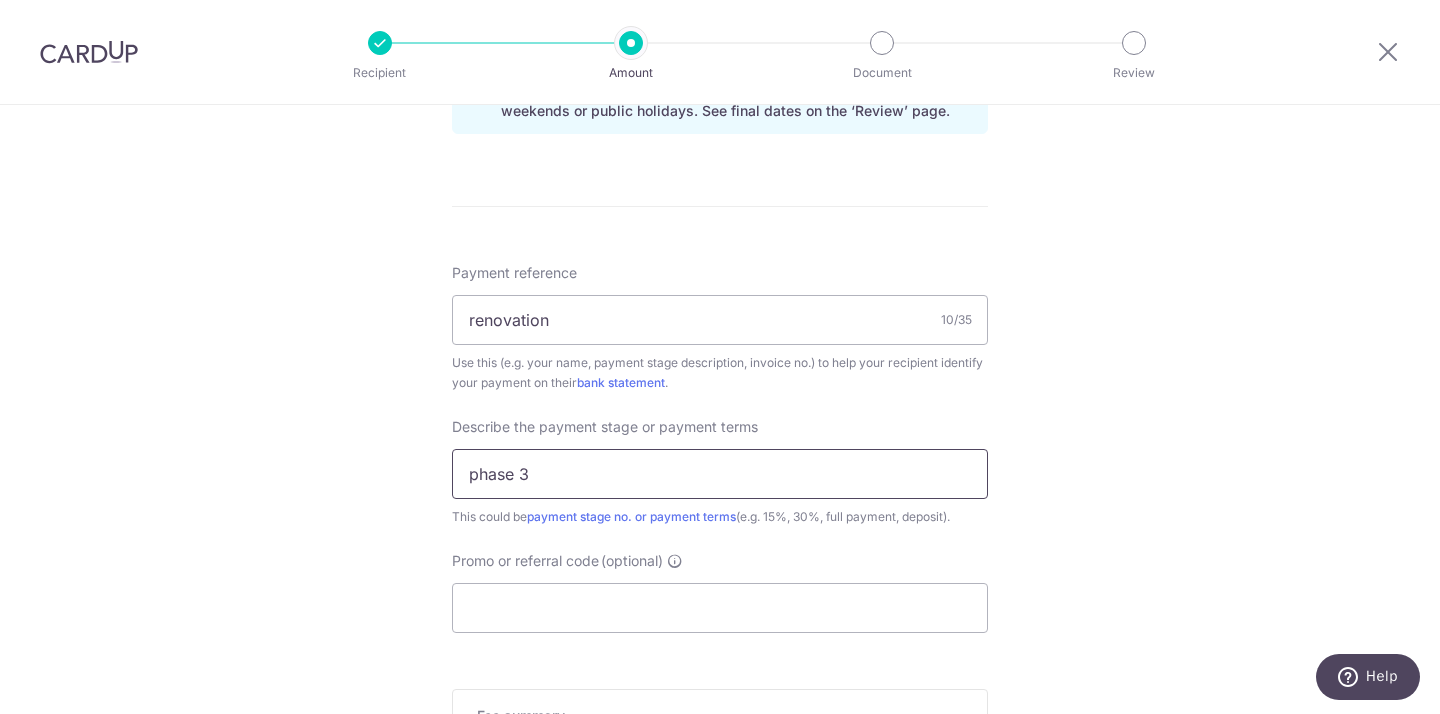 scroll, scrollTop: 1116, scrollLeft: 0, axis: vertical 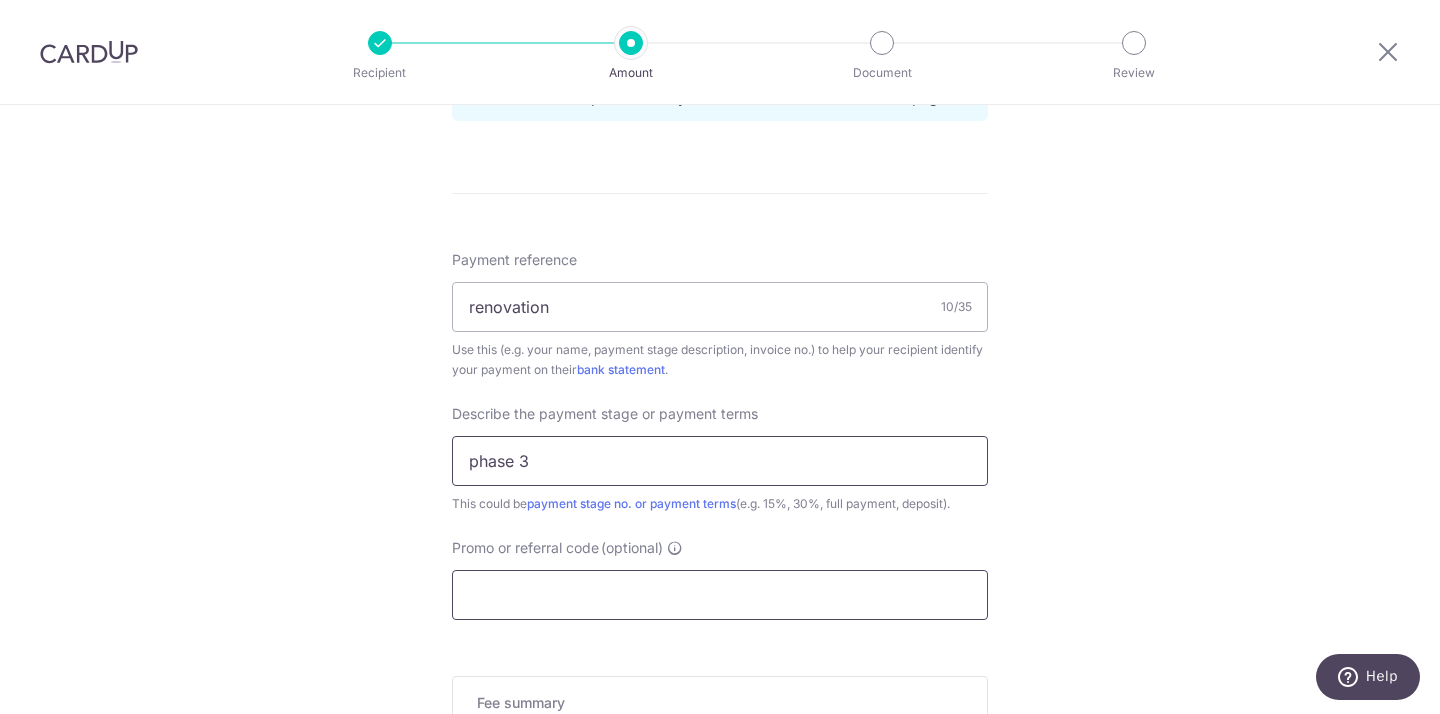 type on "phase 3" 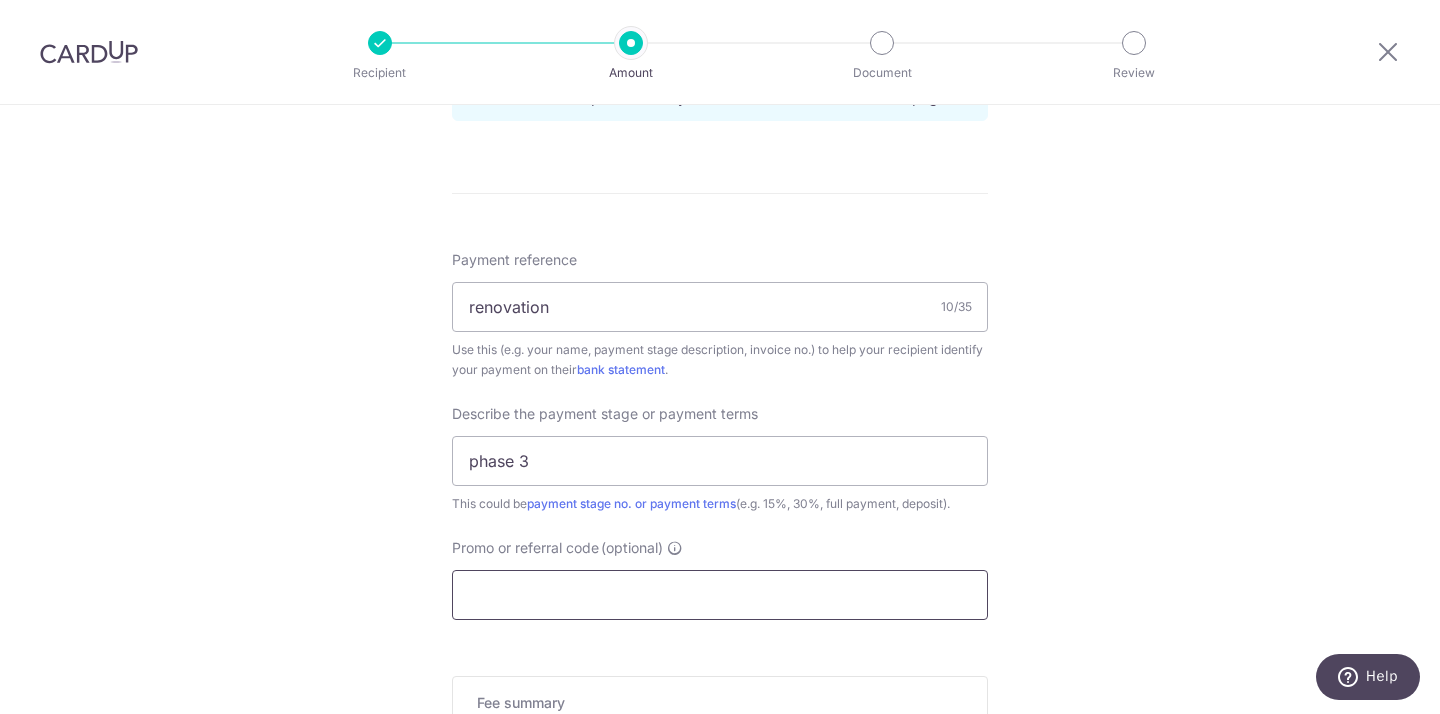 click on "Promo or referral code
(optional)" at bounding box center (720, 595) 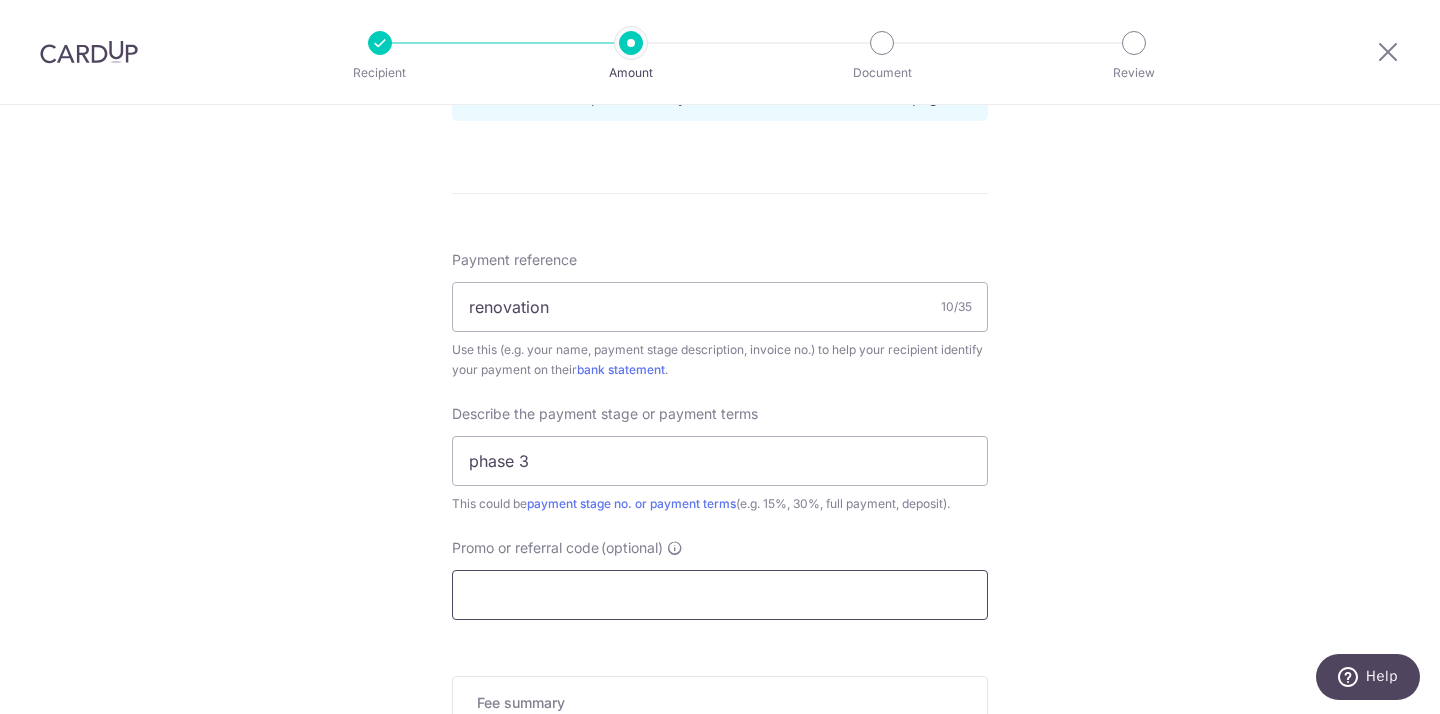 paste on "3HOME25R" 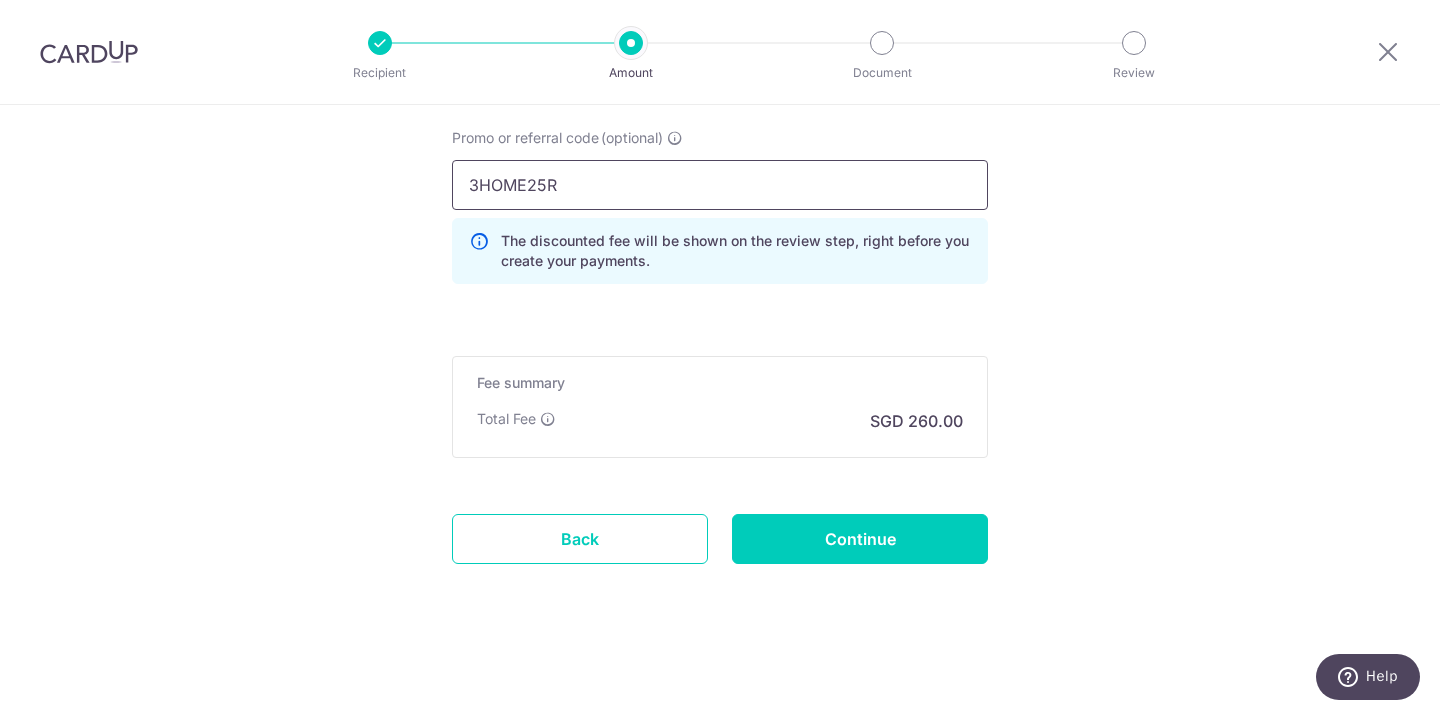 scroll, scrollTop: 1526, scrollLeft: 0, axis: vertical 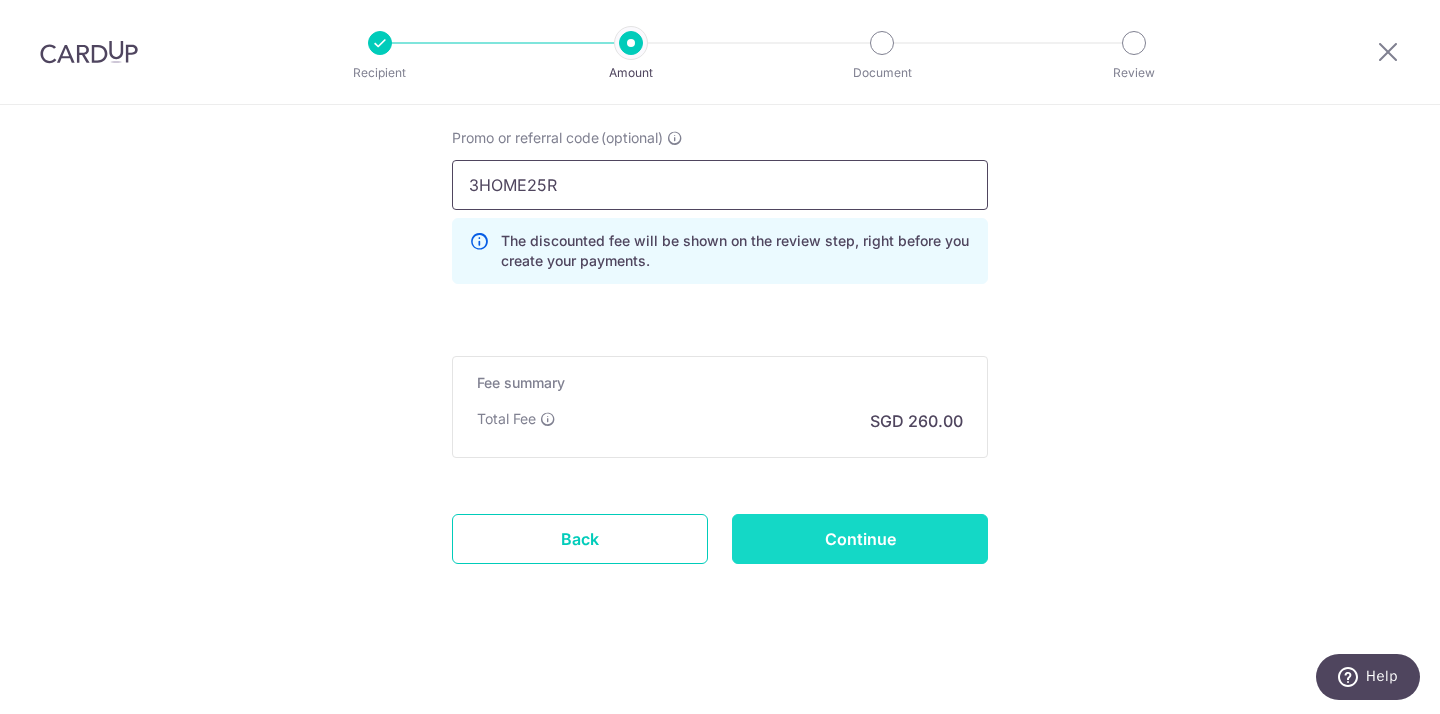 type on "3HOME25R" 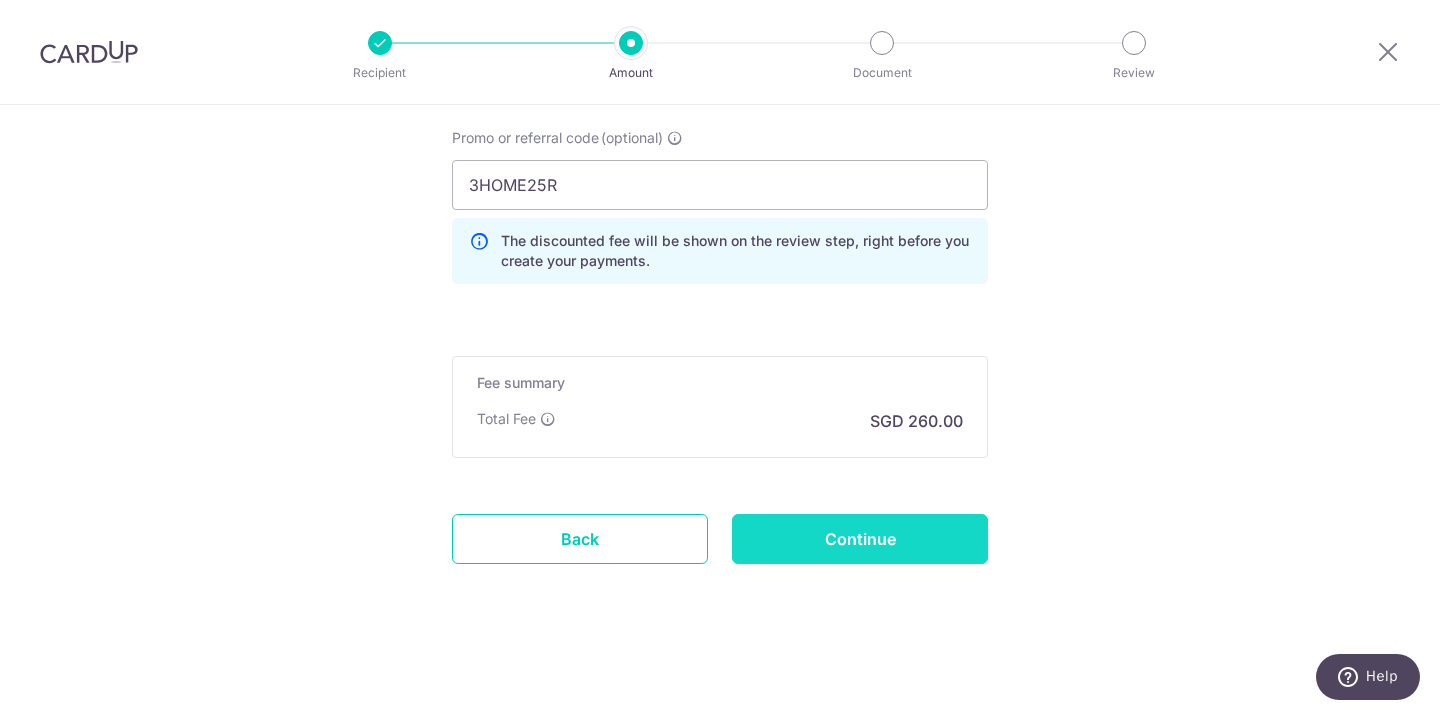 click on "Continue" at bounding box center [860, 539] 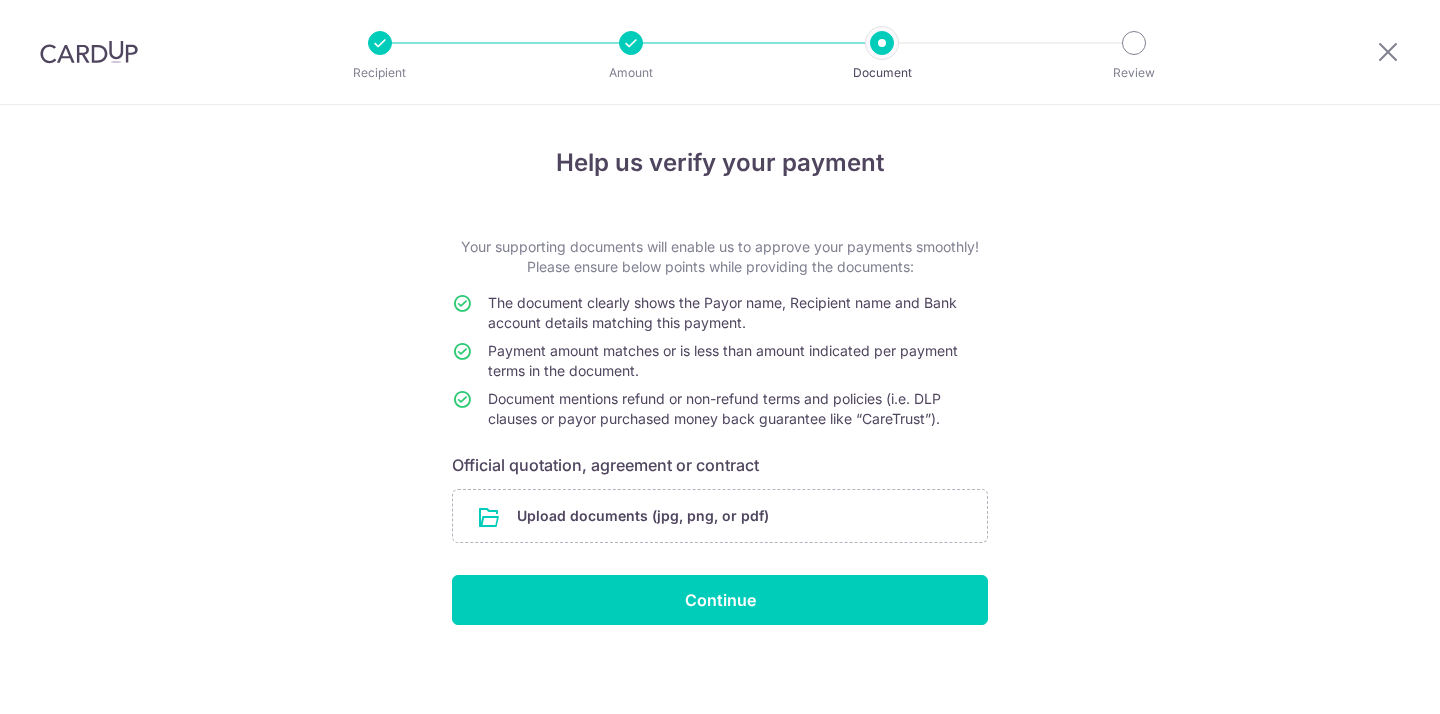 scroll, scrollTop: 0, scrollLeft: 0, axis: both 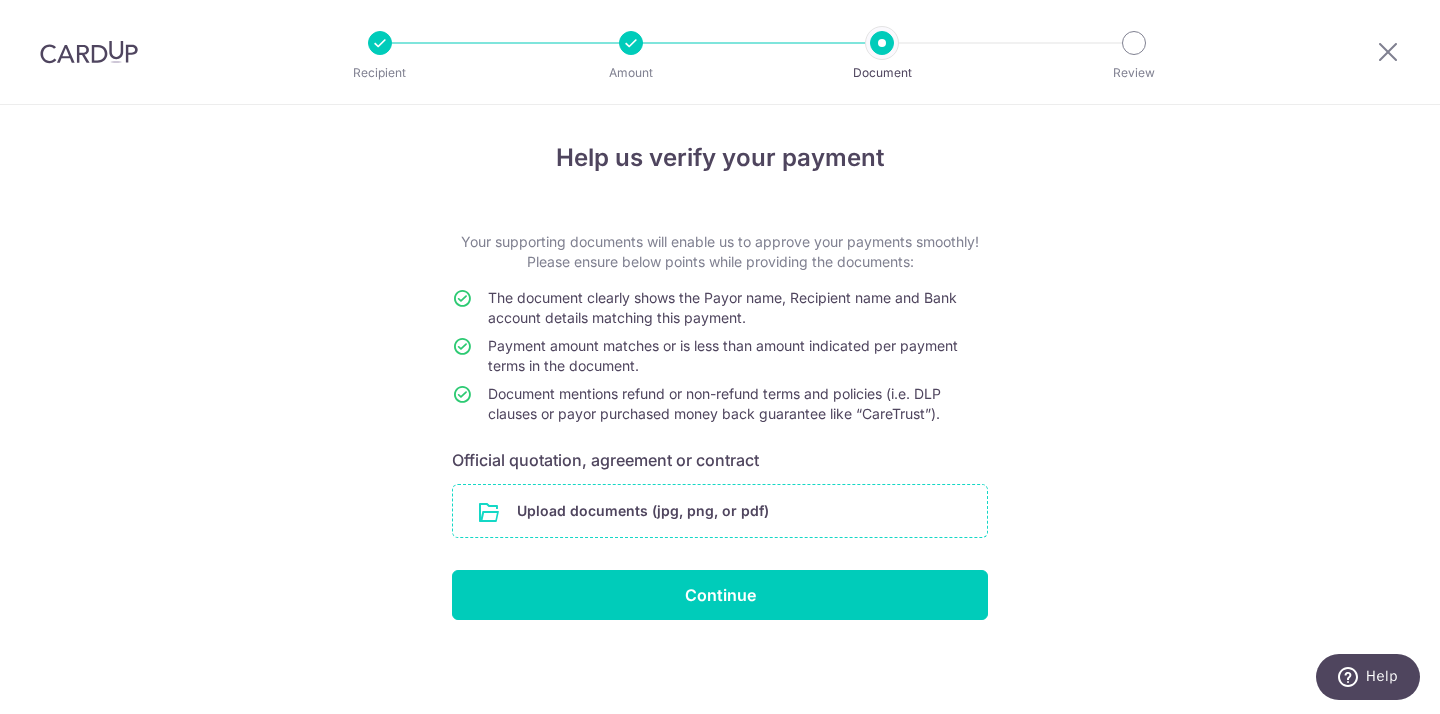 click at bounding box center [720, 511] 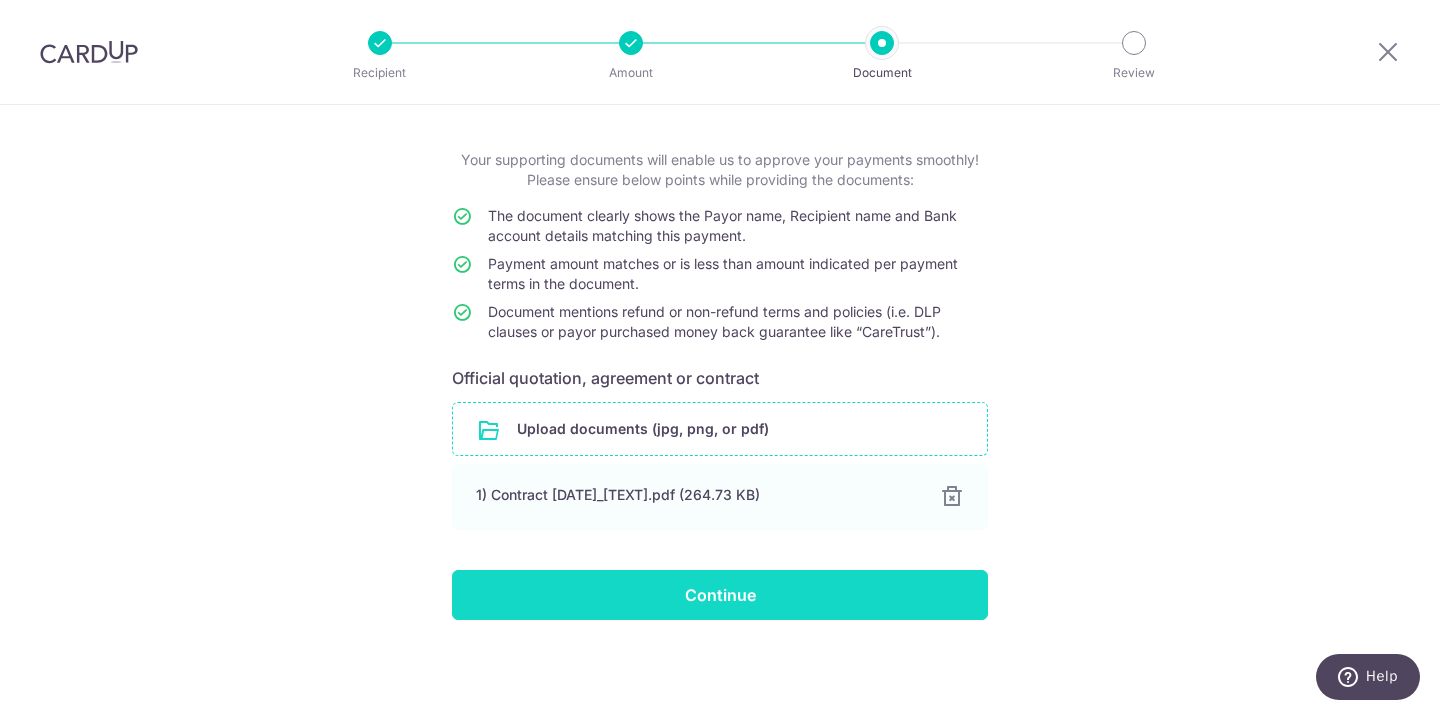 scroll, scrollTop: 87, scrollLeft: 0, axis: vertical 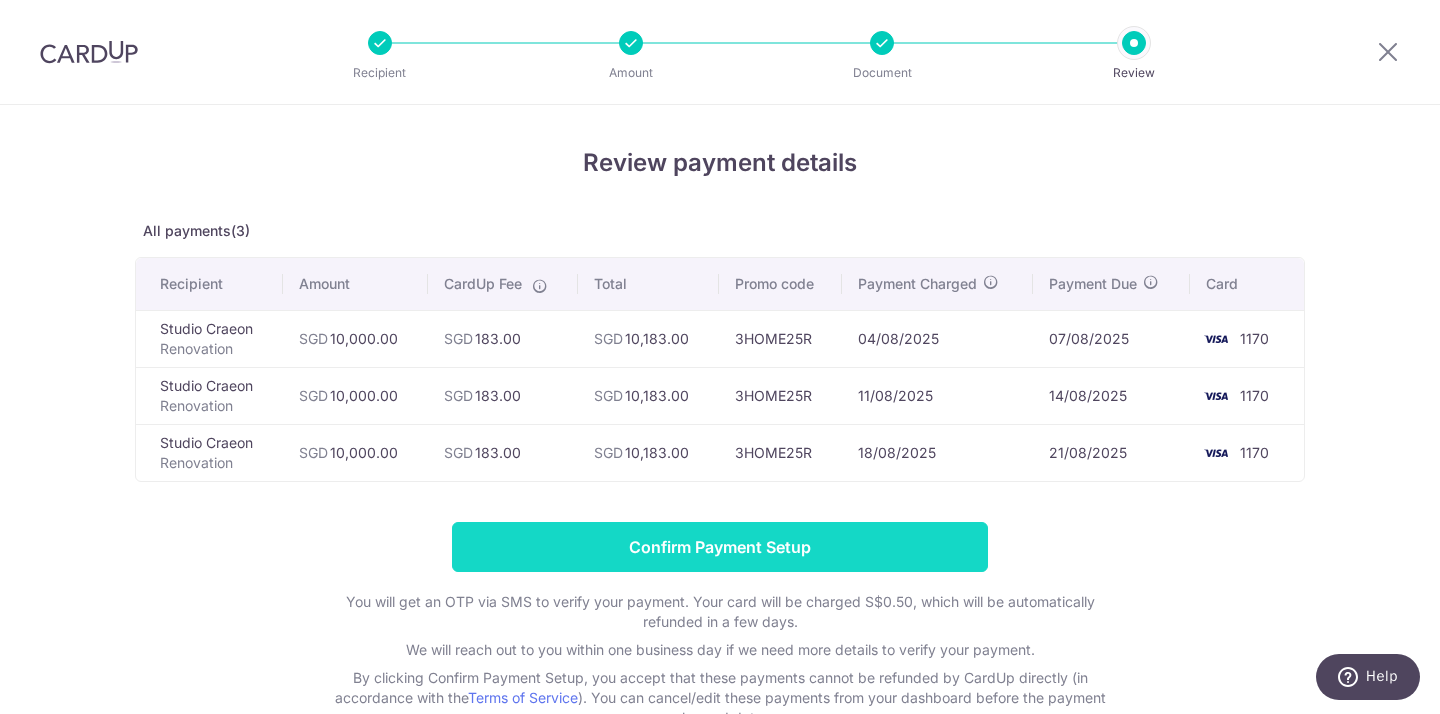 click on "Confirm Payment Setup" at bounding box center (720, 547) 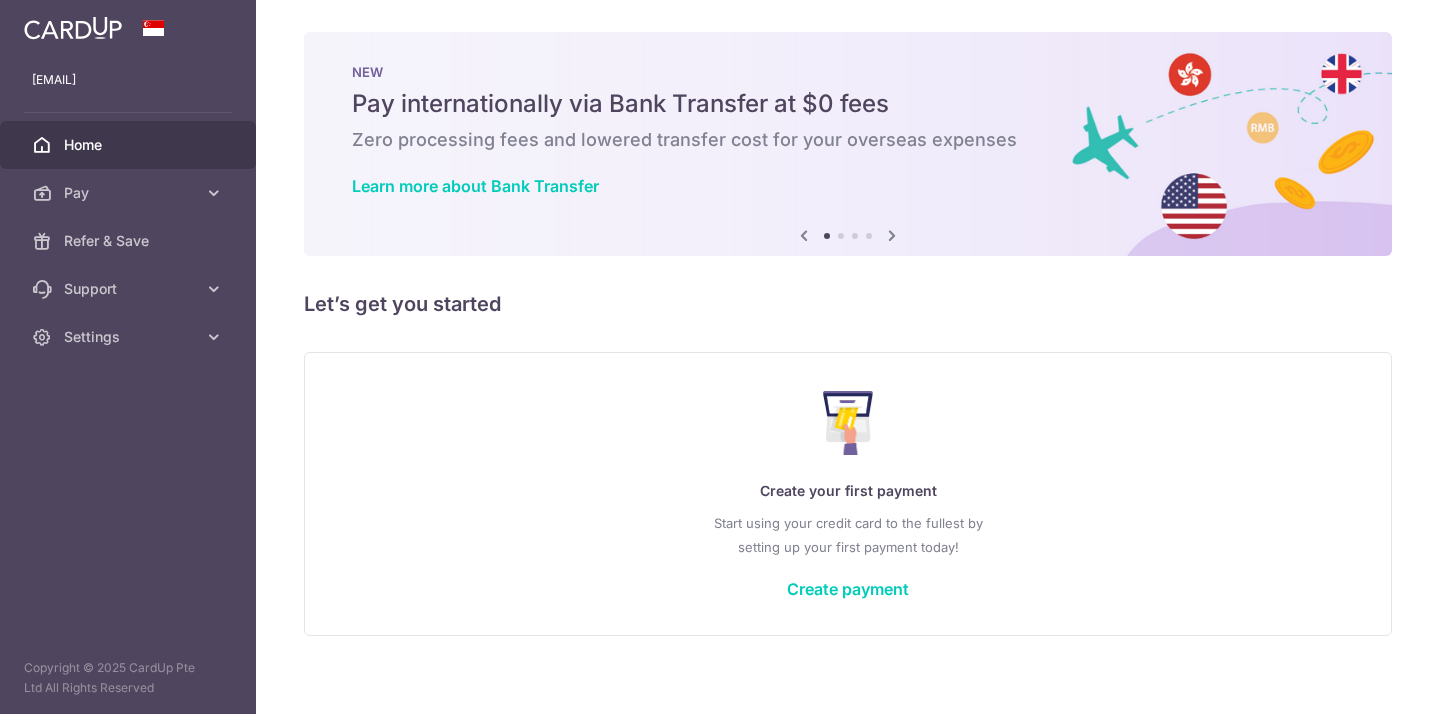 scroll, scrollTop: 0, scrollLeft: 0, axis: both 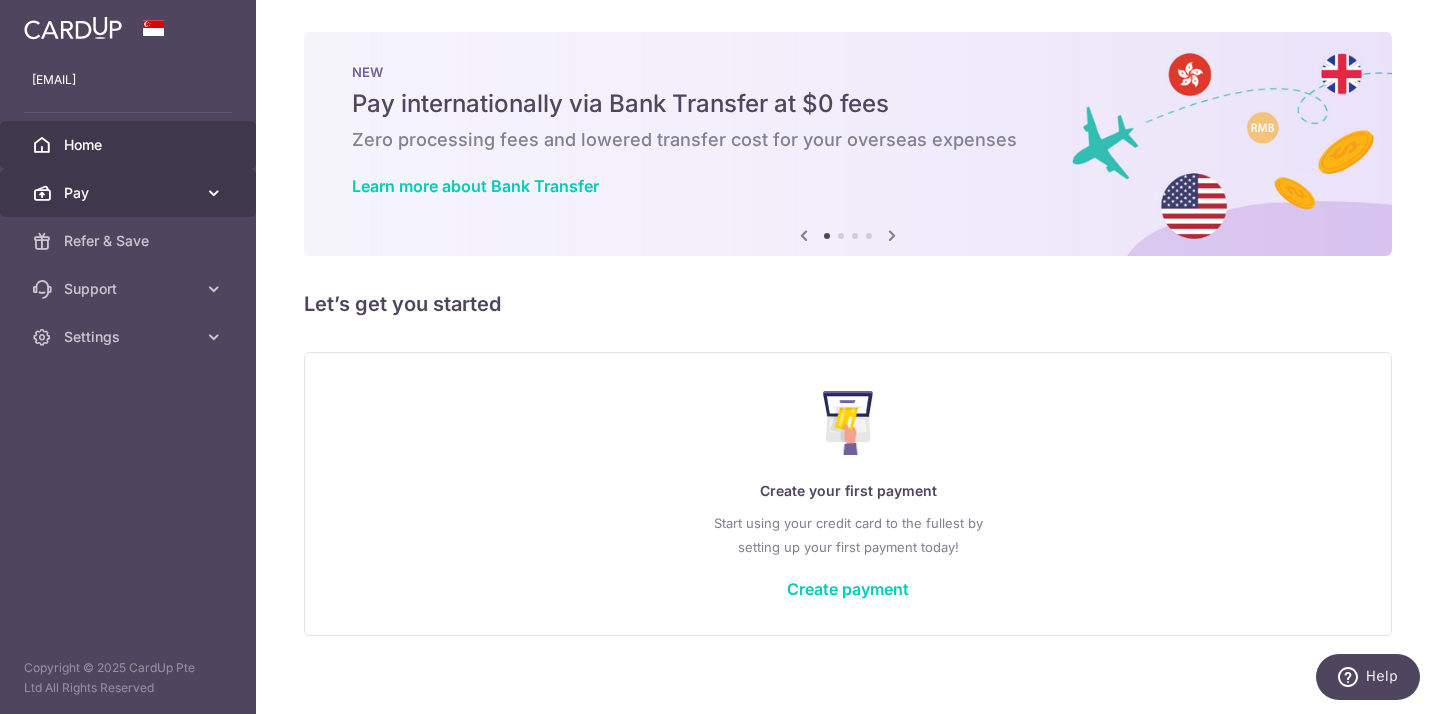 click at bounding box center [214, 193] 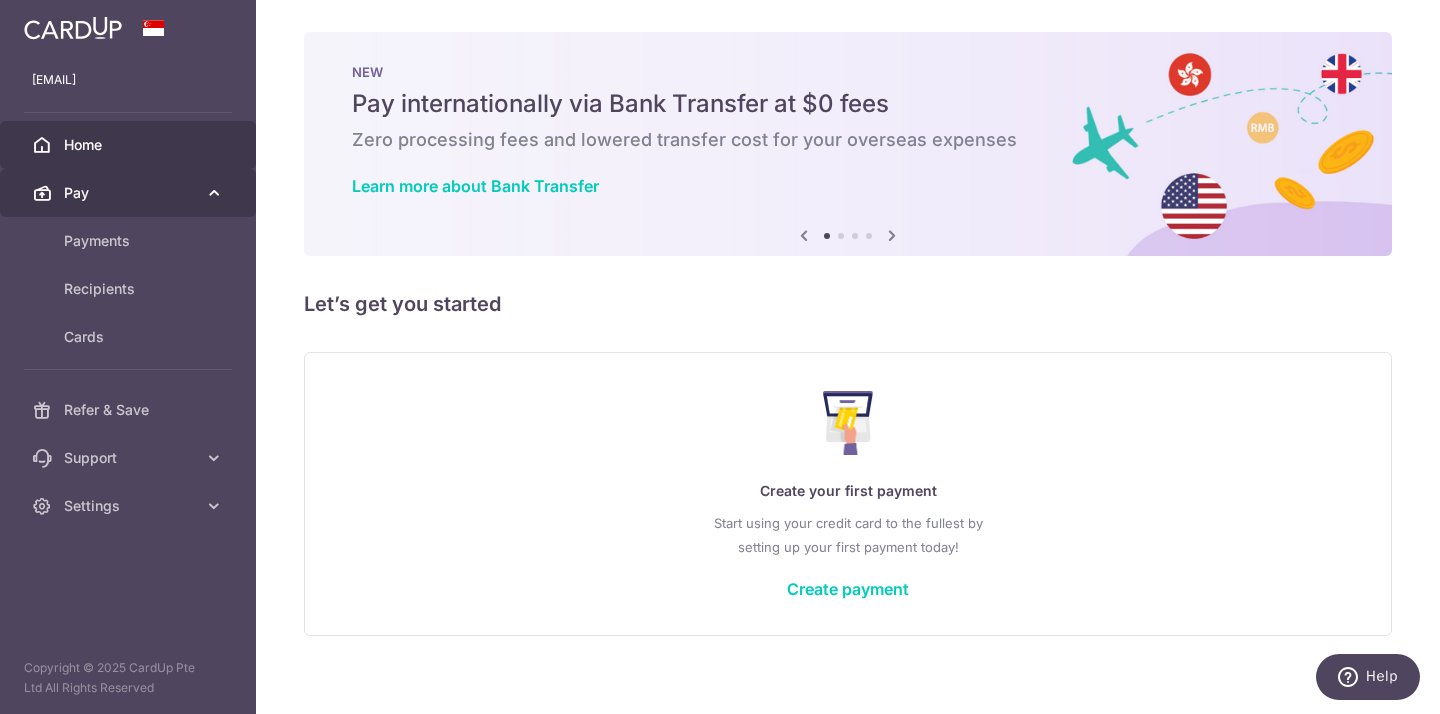 click on "chunhan04@gmail.com
Home
Pay
Payments
Recipients
Cards
Refer & Save
Support
FAQ
Contact Us
Settings
Account
Logout
Copyright © 2025 CardUp Pte Ltd All Rights Reserved
×
Pause Schedule" at bounding box center (720, 357) 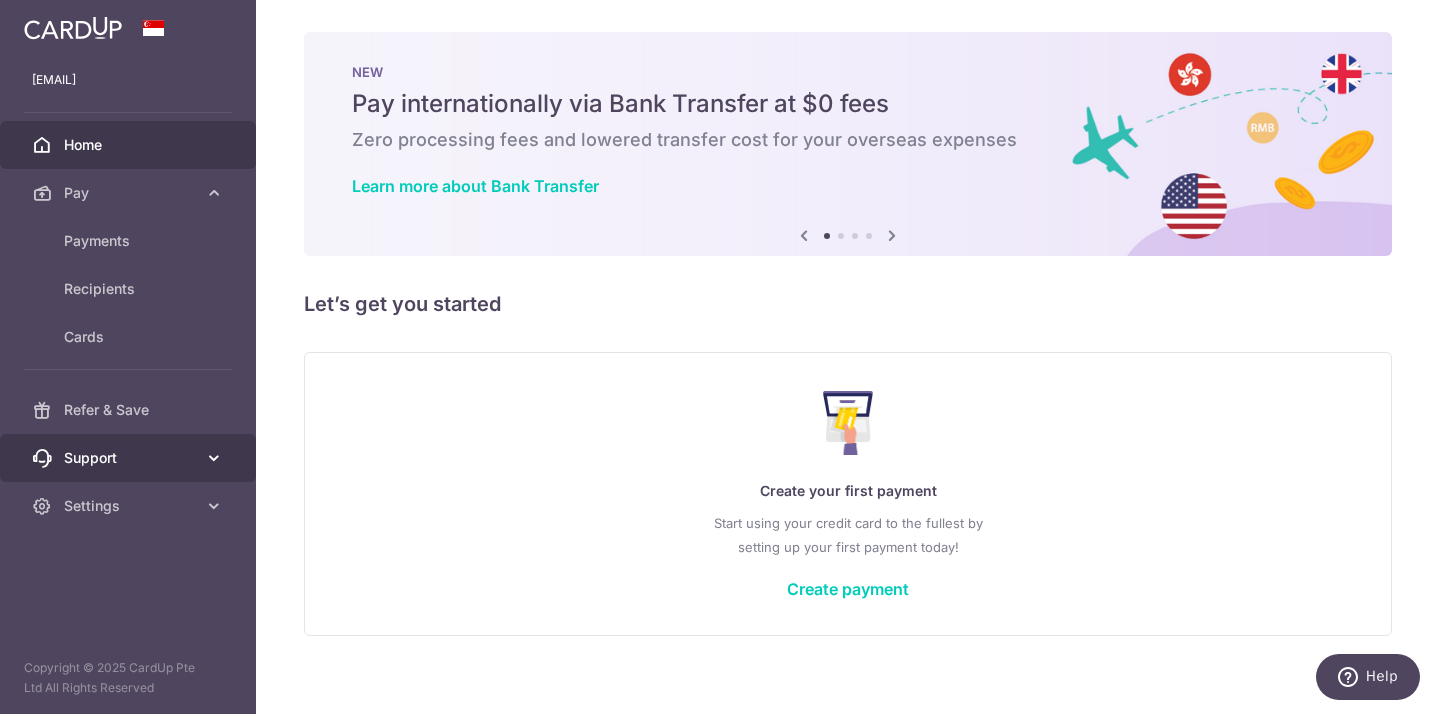 click on "Support" at bounding box center [130, 458] 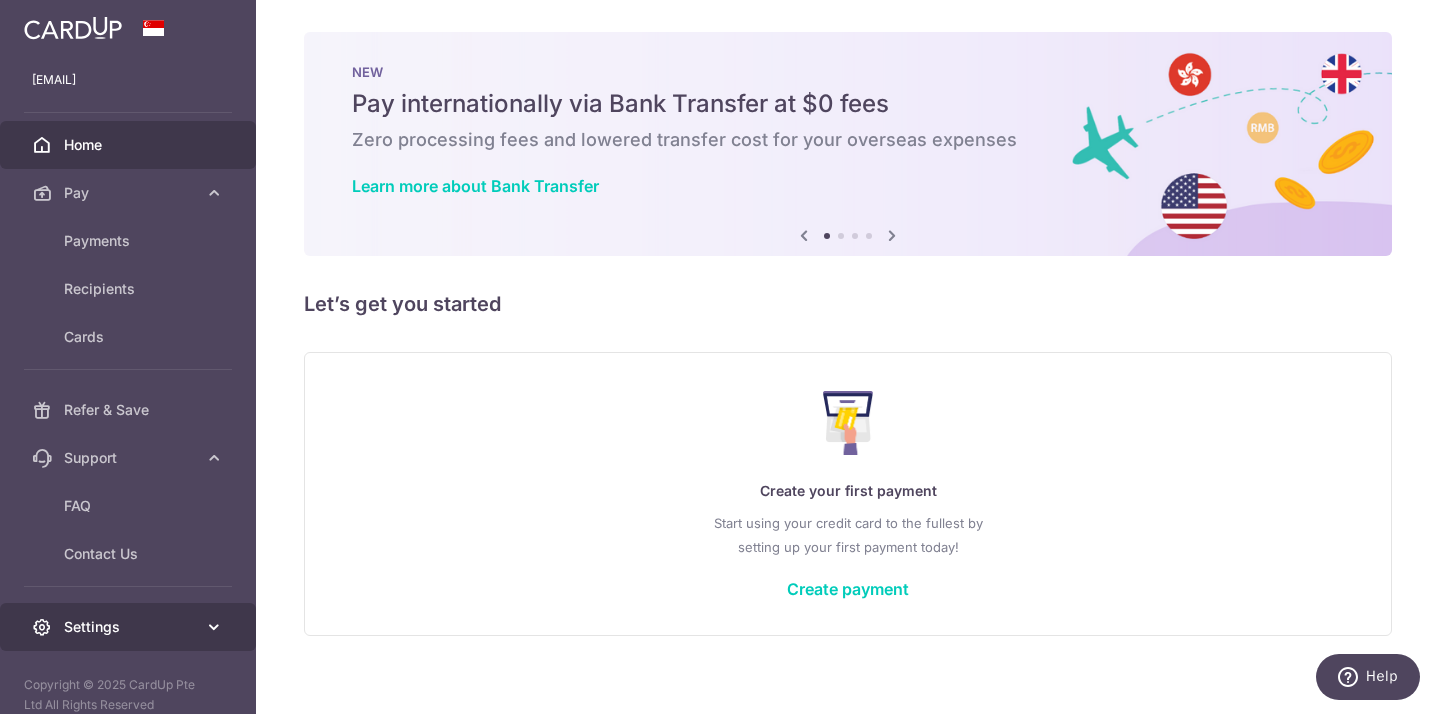 click on "Settings" at bounding box center (128, 627) 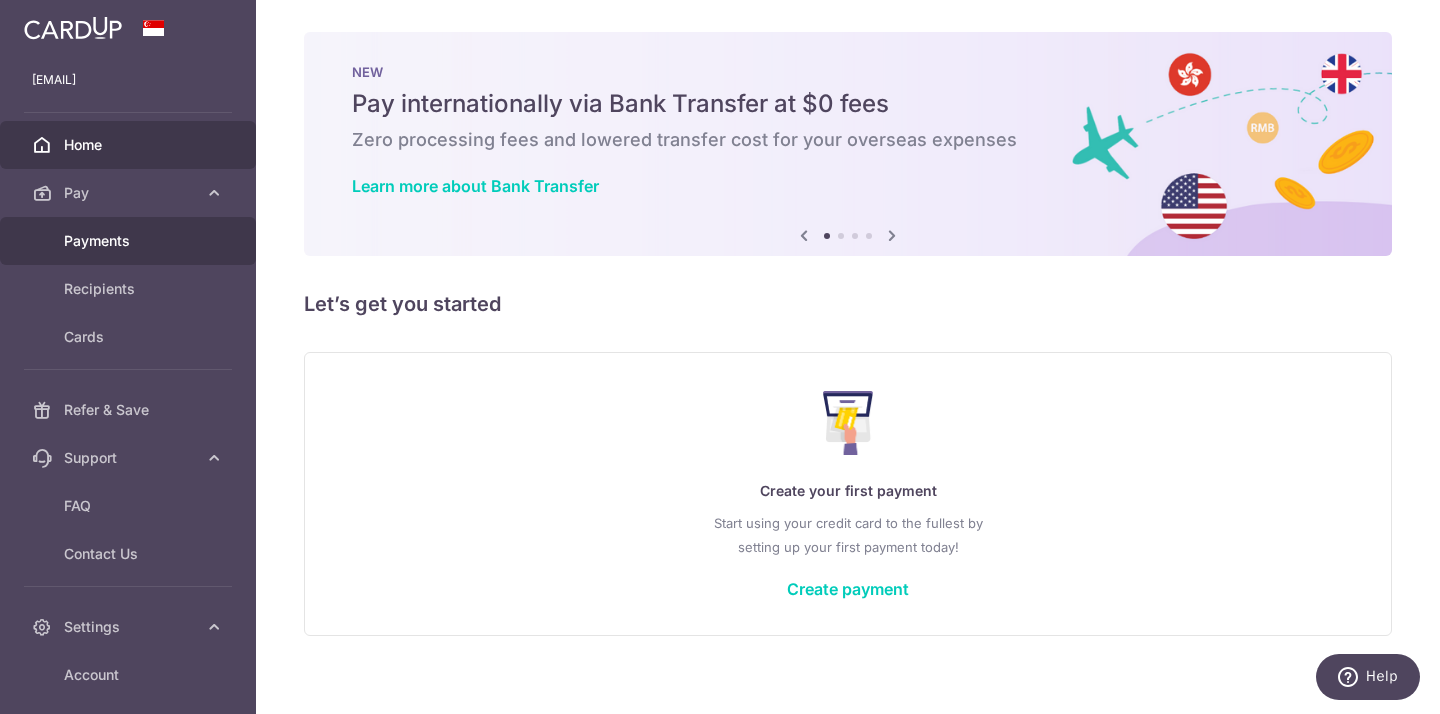 click on "Payments" at bounding box center (128, 241) 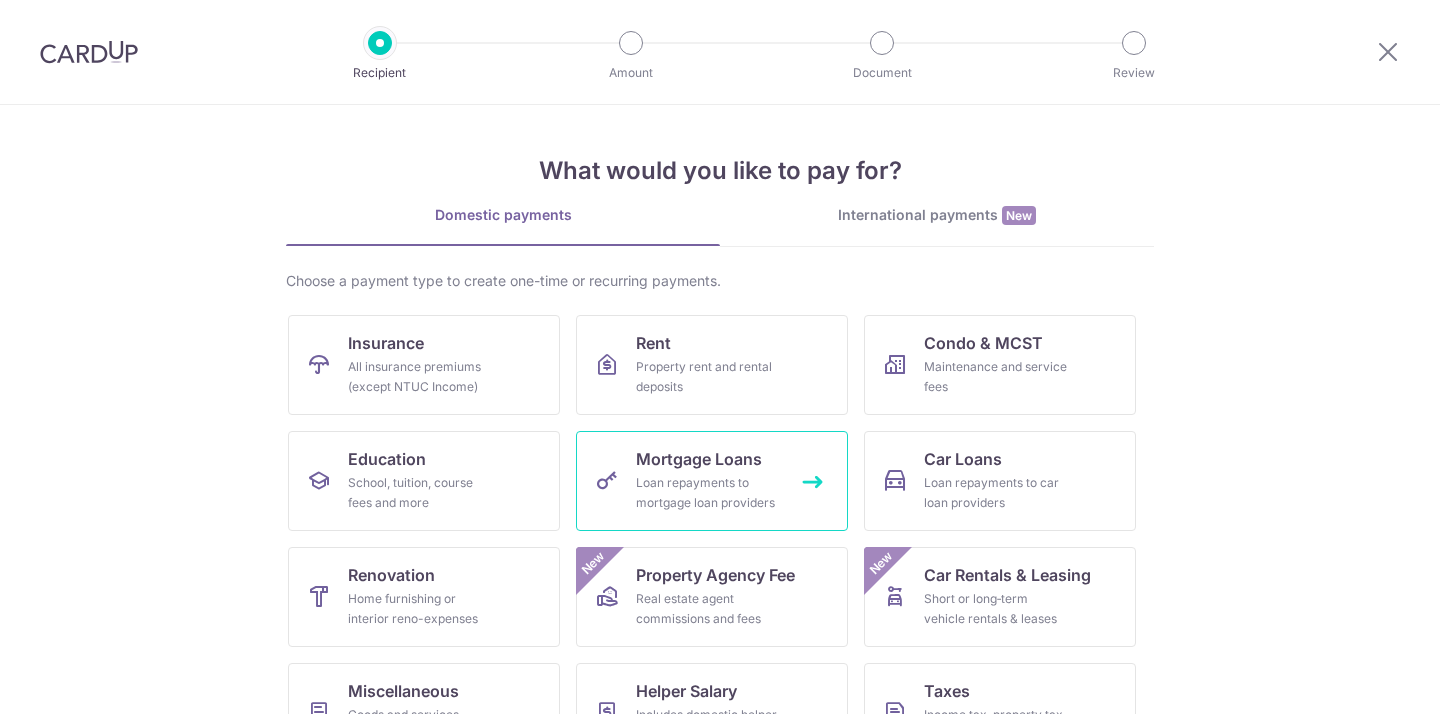 scroll, scrollTop: 0, scrollLeft: 0, axis: both 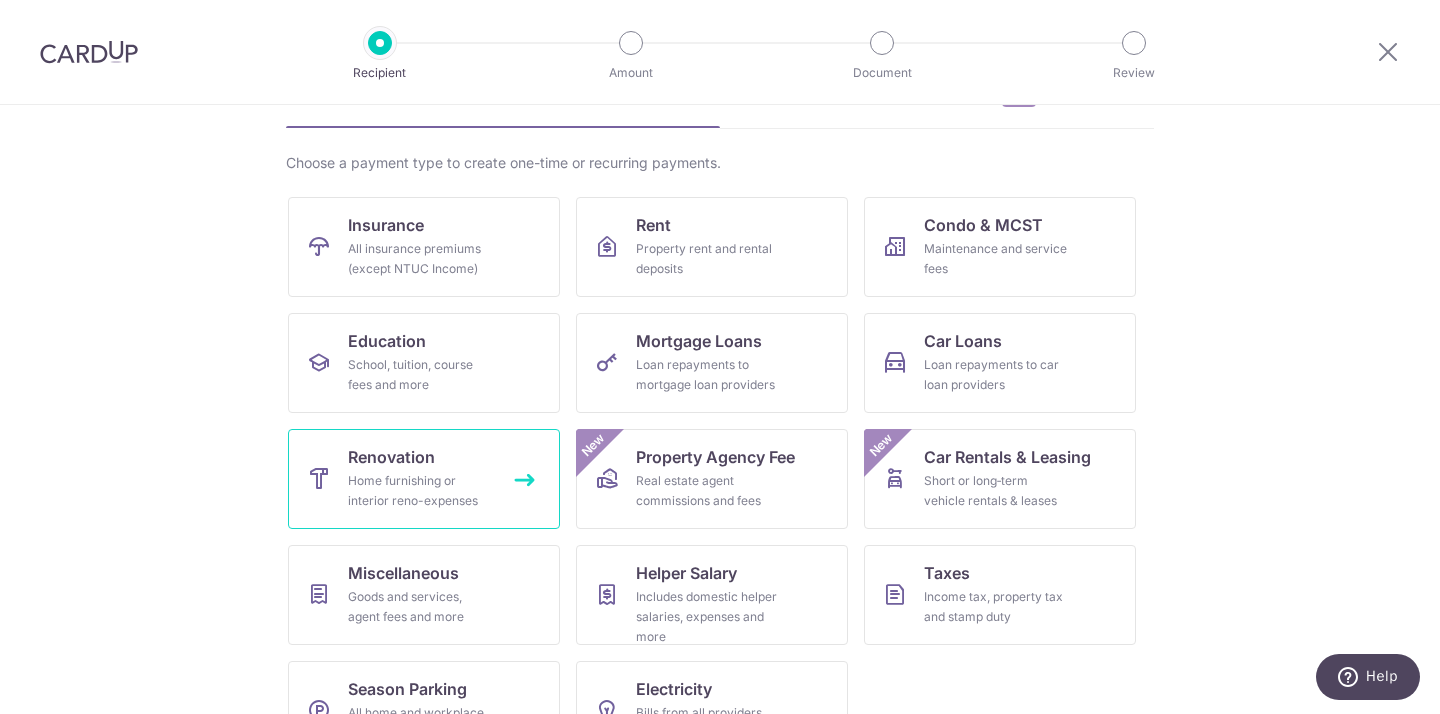 click on "Home furnishing or interior reno-expenses" at bounding box center [420, 491] 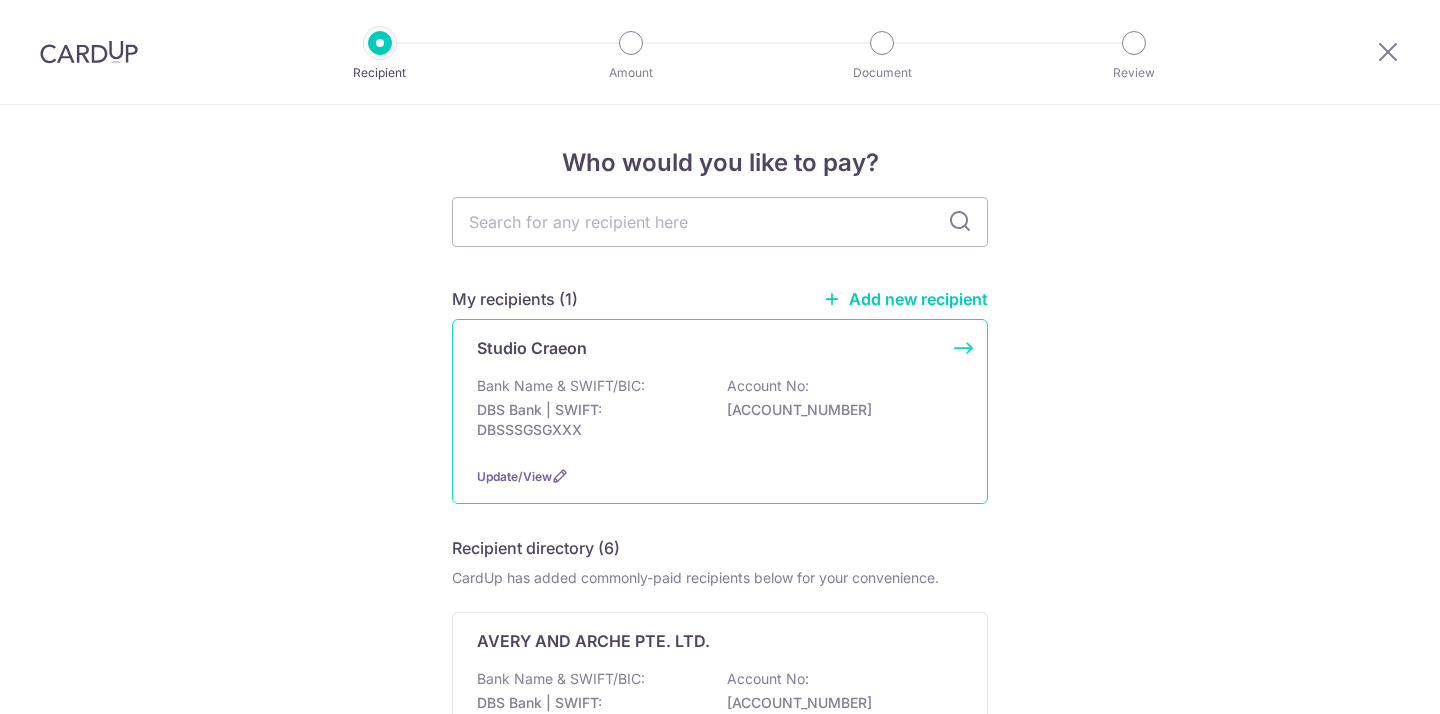 scroll, scrollTop: 0, scrollLeft: 0, axis: both 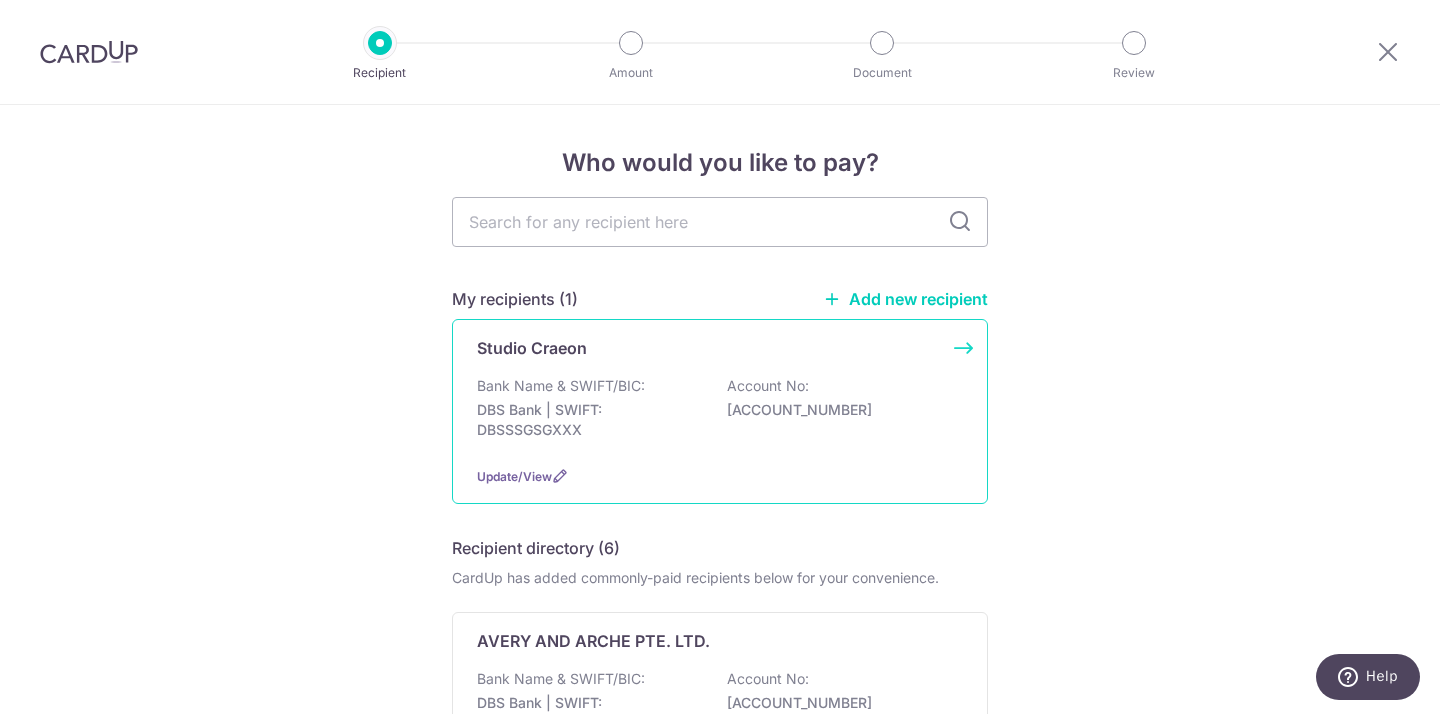 click on "Bank Name & SWIFT/BIC:
[BANK_NAME] | SWIFT: [SWIFT_CODE]
Account No:
[ACCOUNT_NUMBER]" at bounding box center (720, 413) 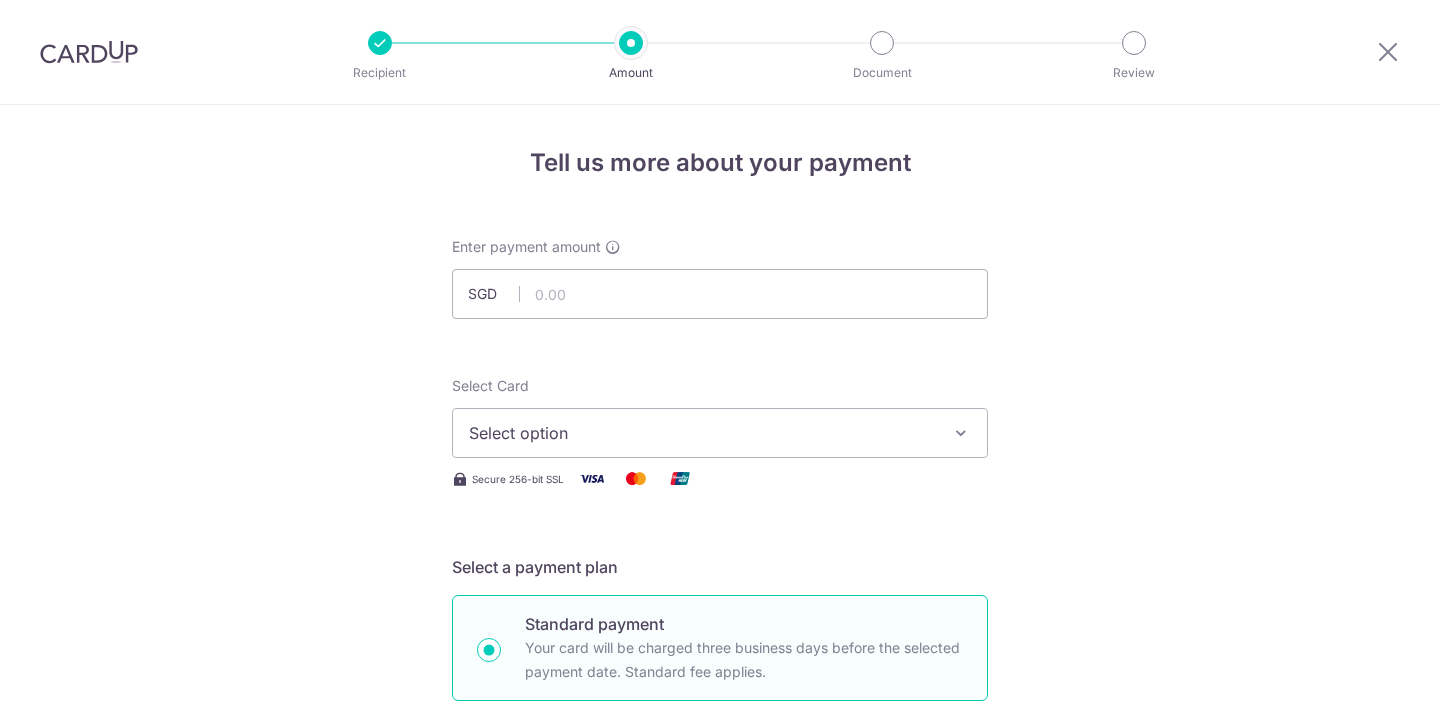 scroll, scrollTop: 0, scrollLeft: 0, axis: both 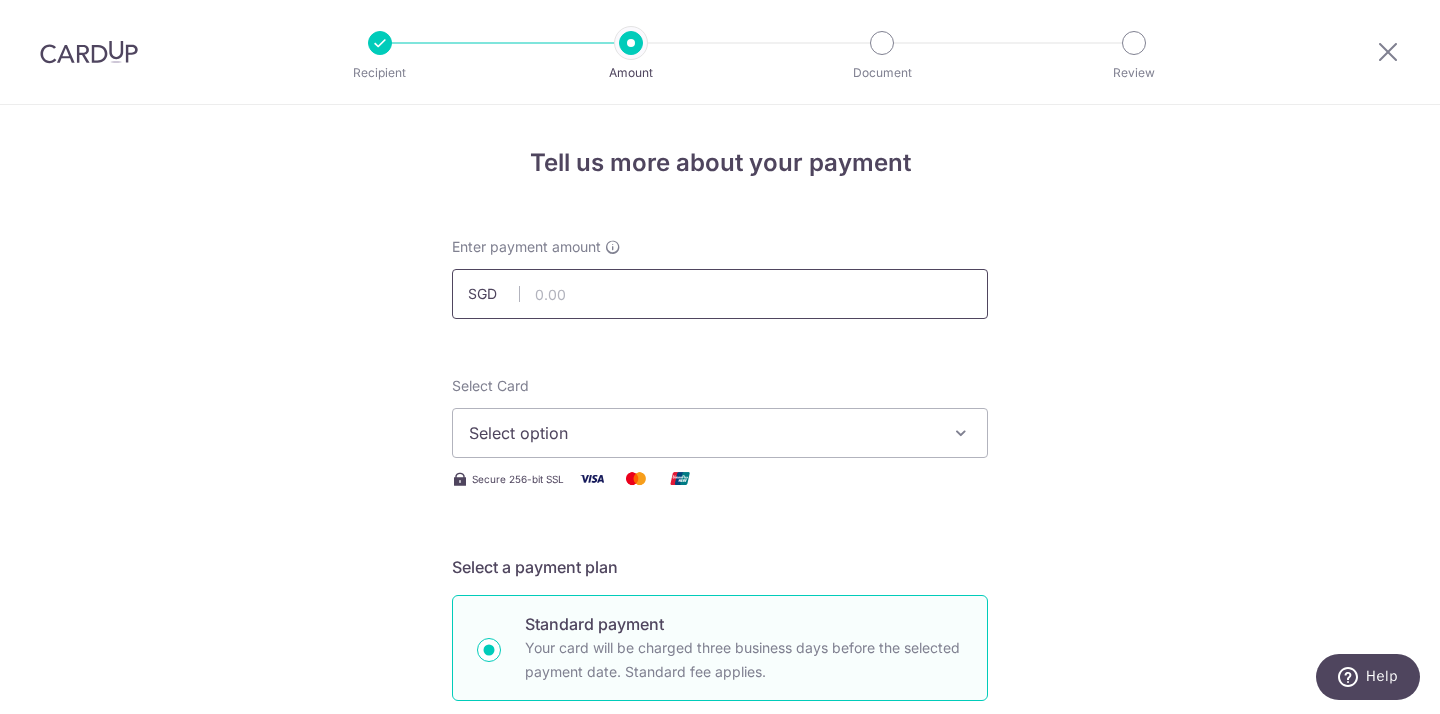 click at bounding box center [720, 294] 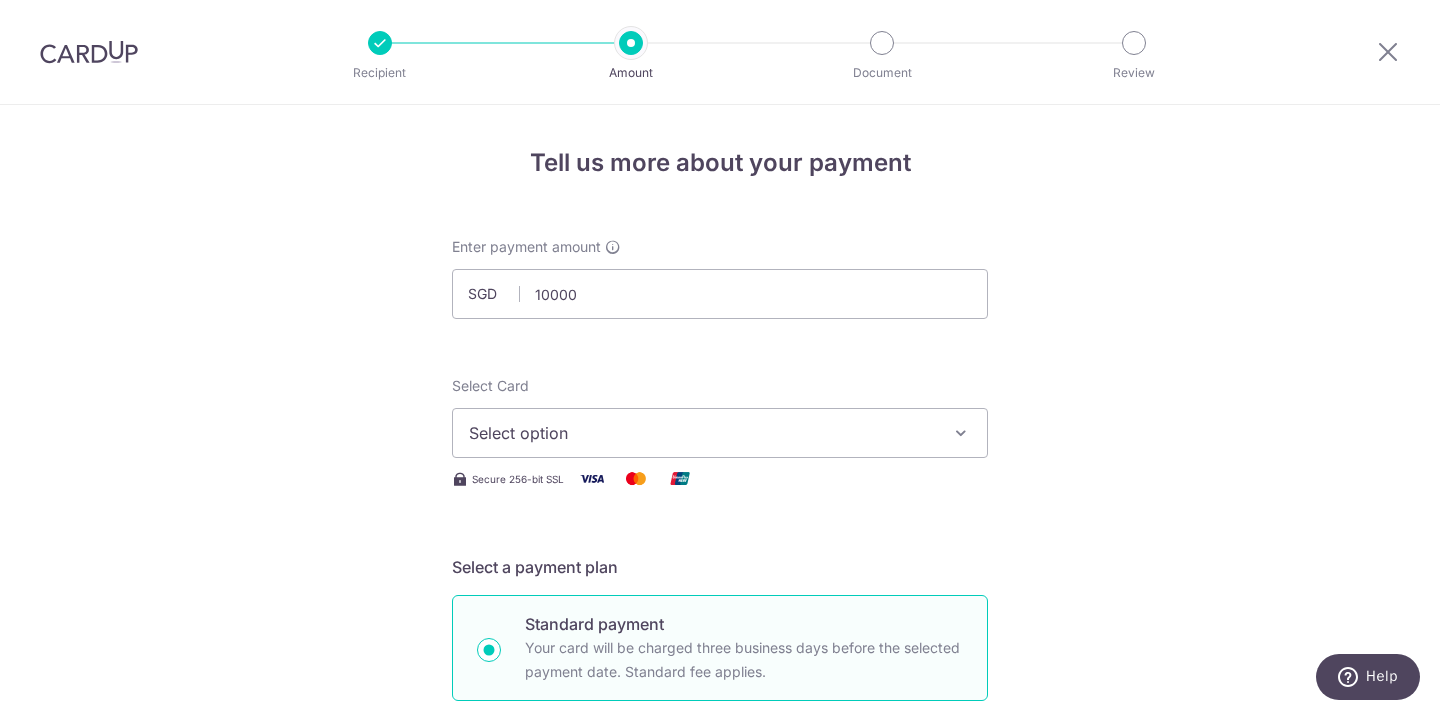 type on "10,000.00" 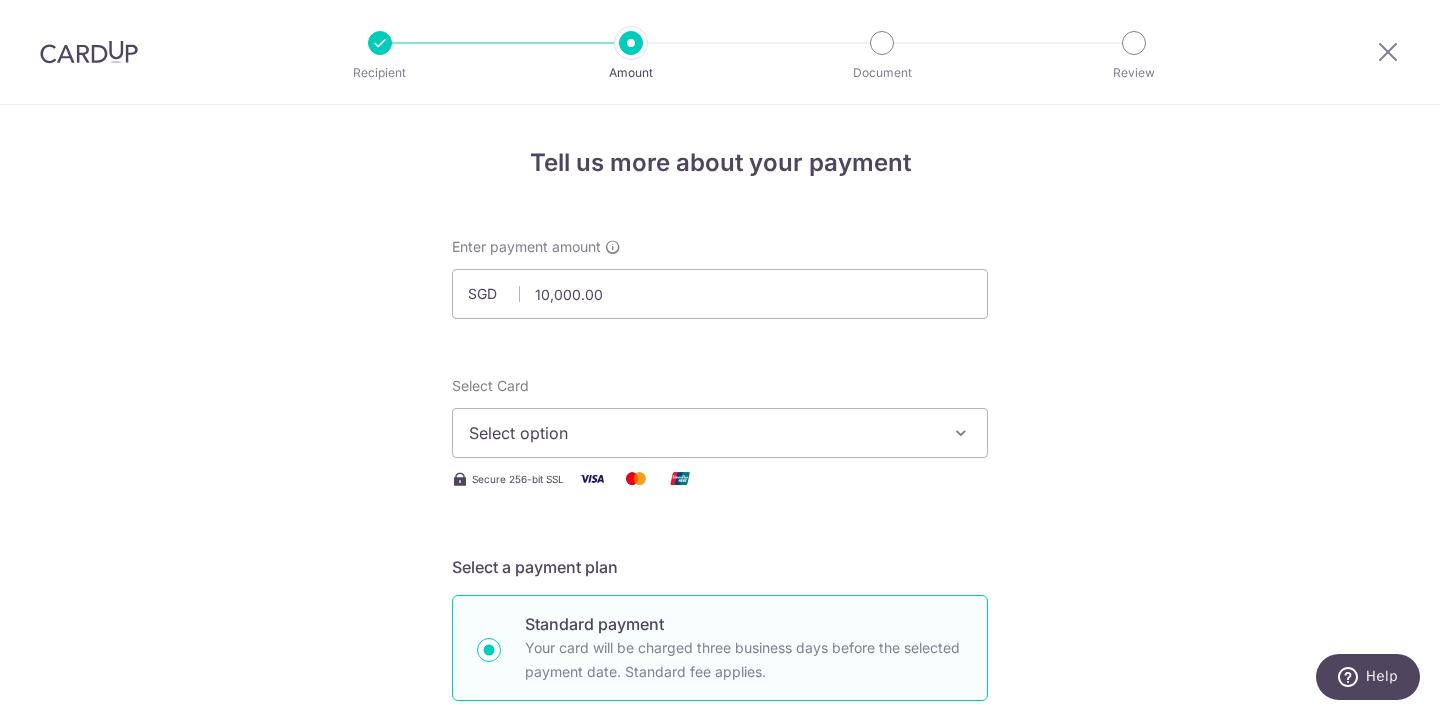 click on "Select option" at bounding box center (702, 433) 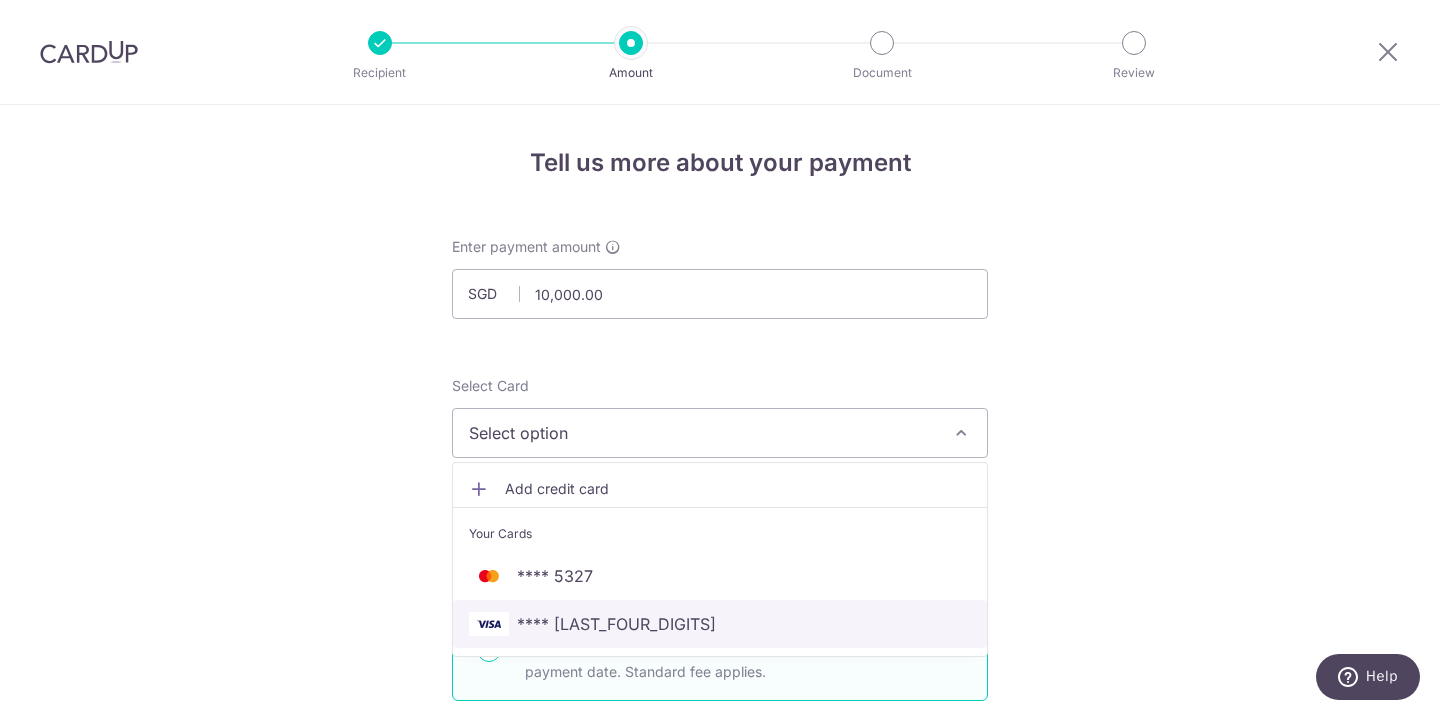 click on "**** 1170" at bounding box center [720, 624] 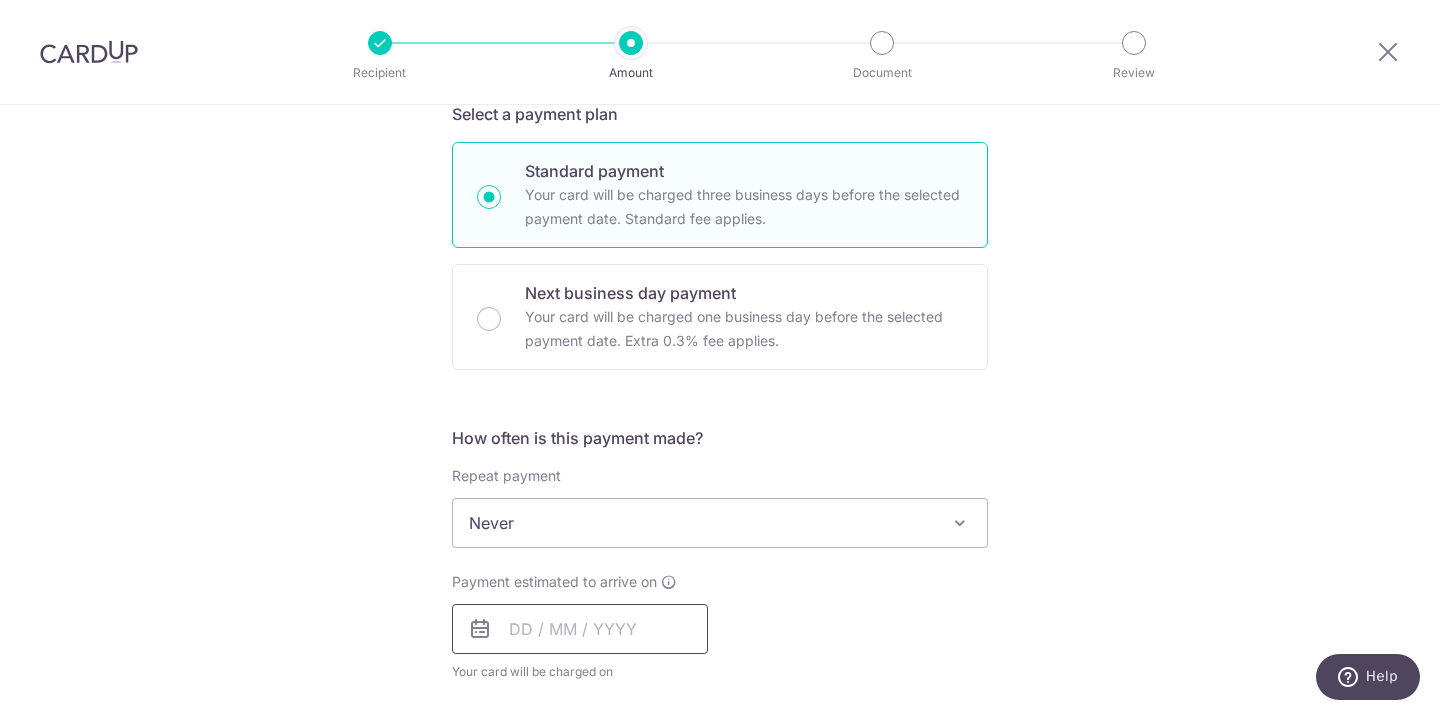 scroll, scrollTop: 503, scrollLeft: 0, axis: vertical 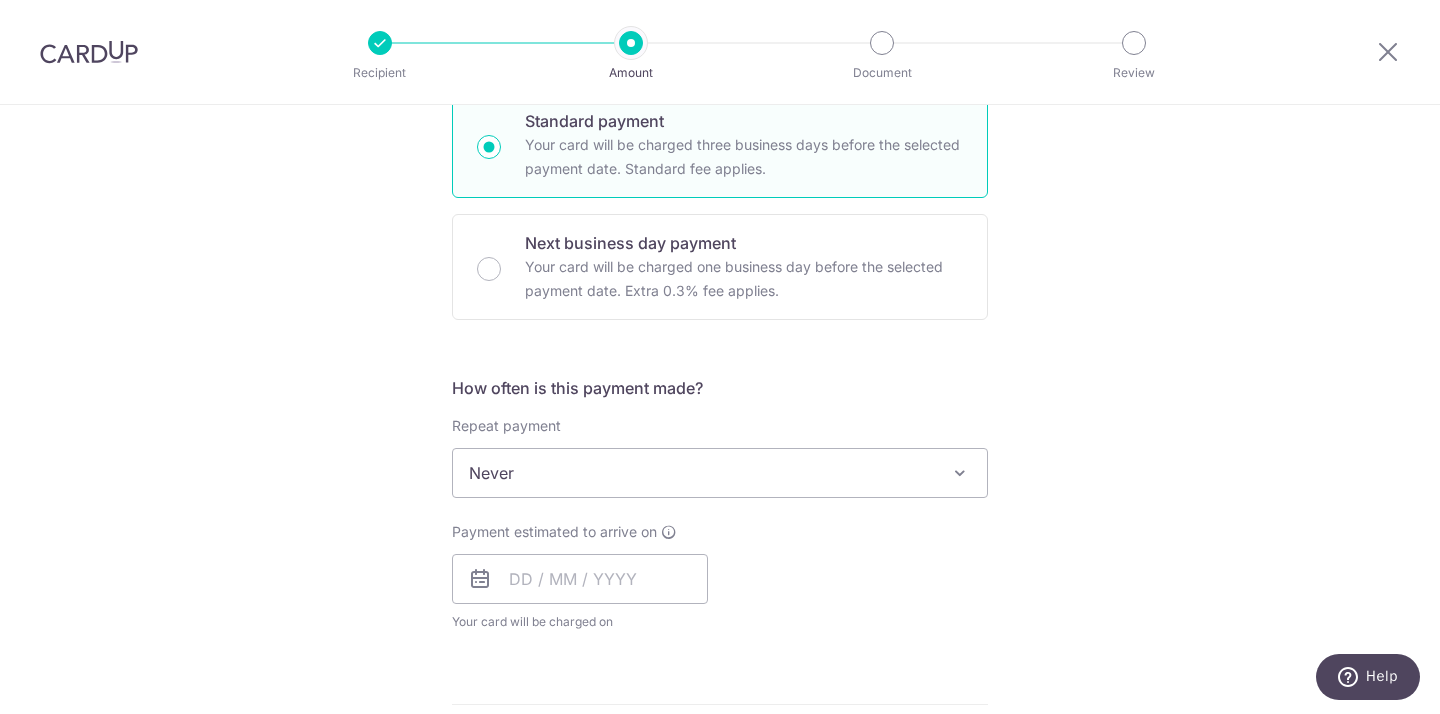click on "Never" at bounding box center (720, 473) 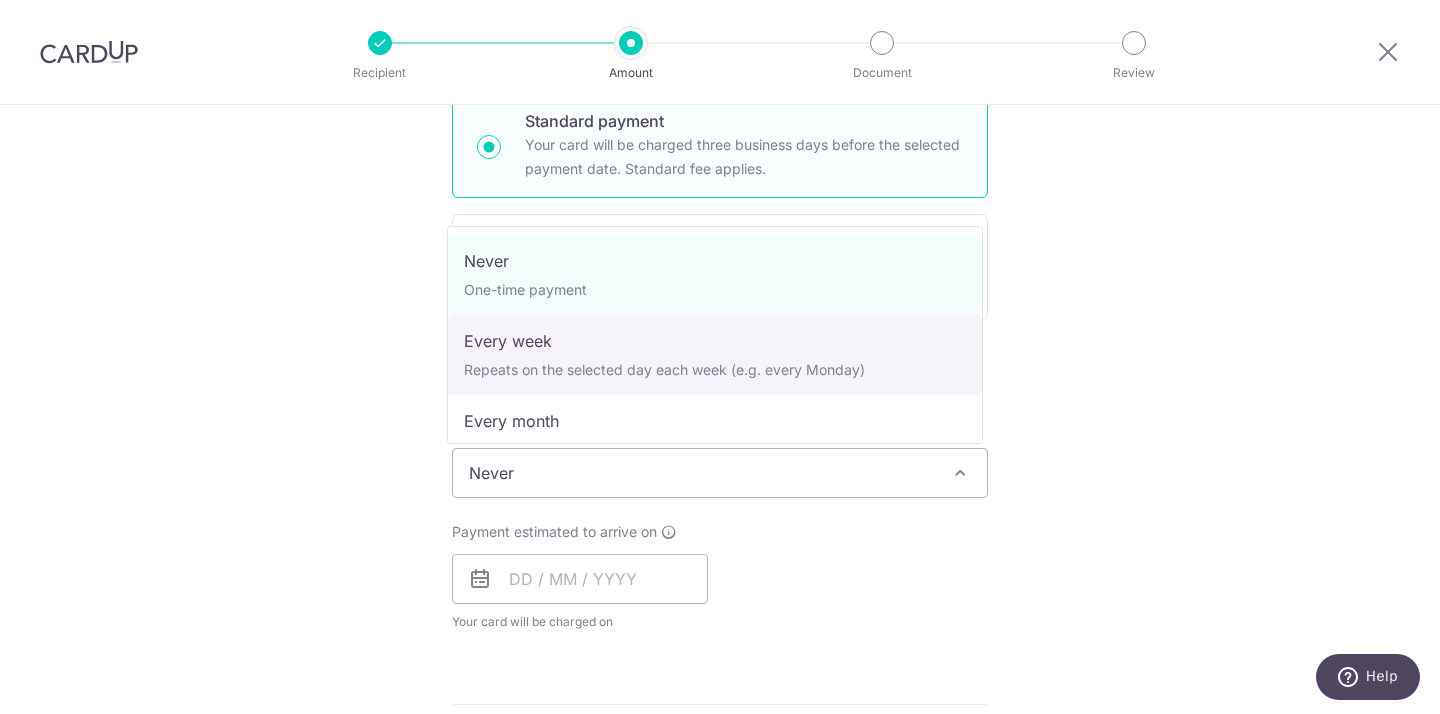 select on "2" 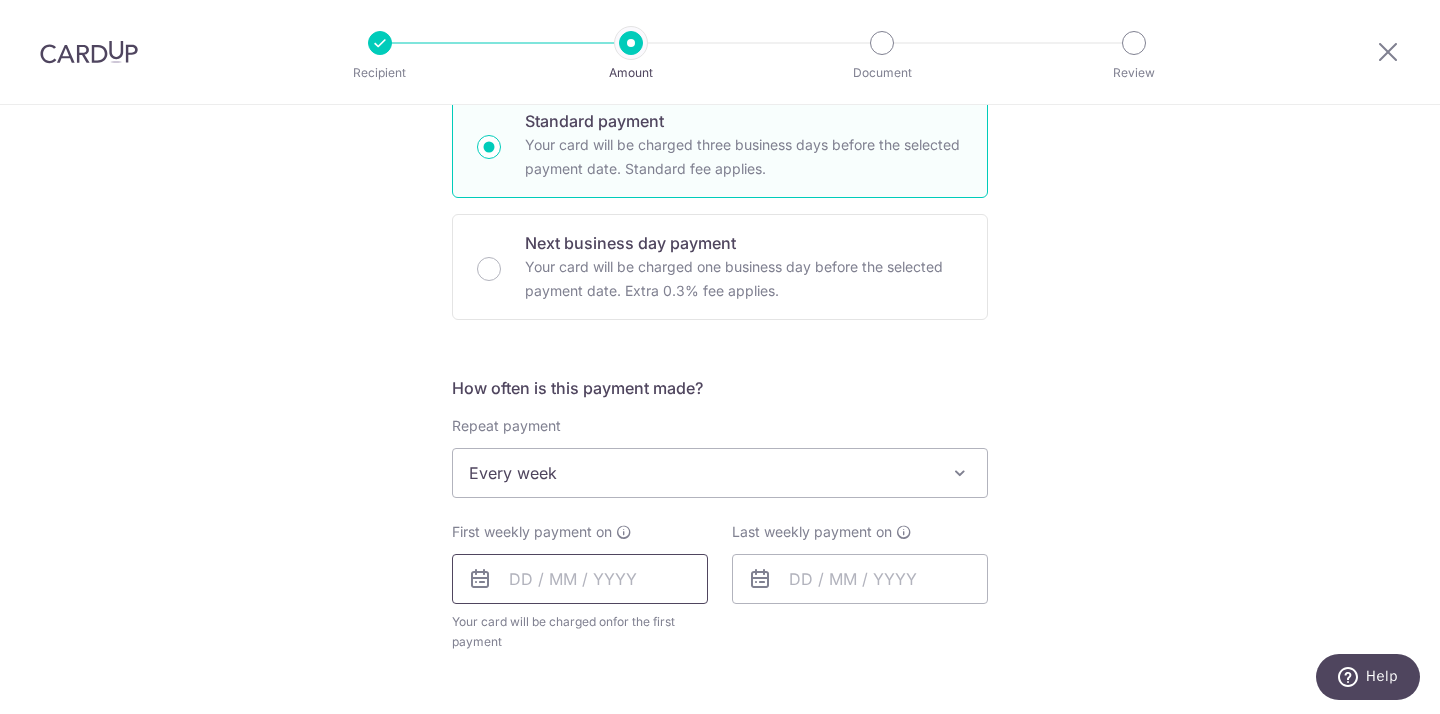 click at bounding box center (580, 579) 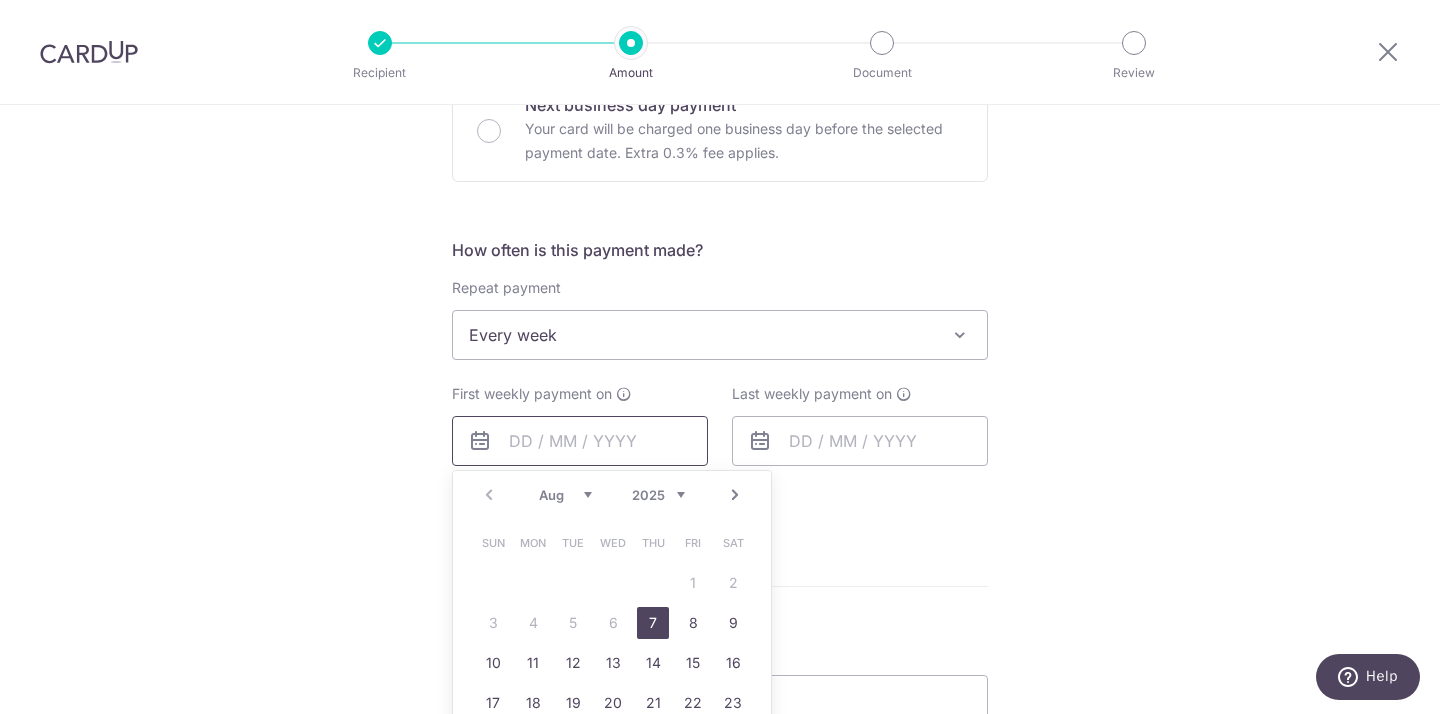 scroll, scrollTop: 686, scrollLeft: 0, axis: vertical 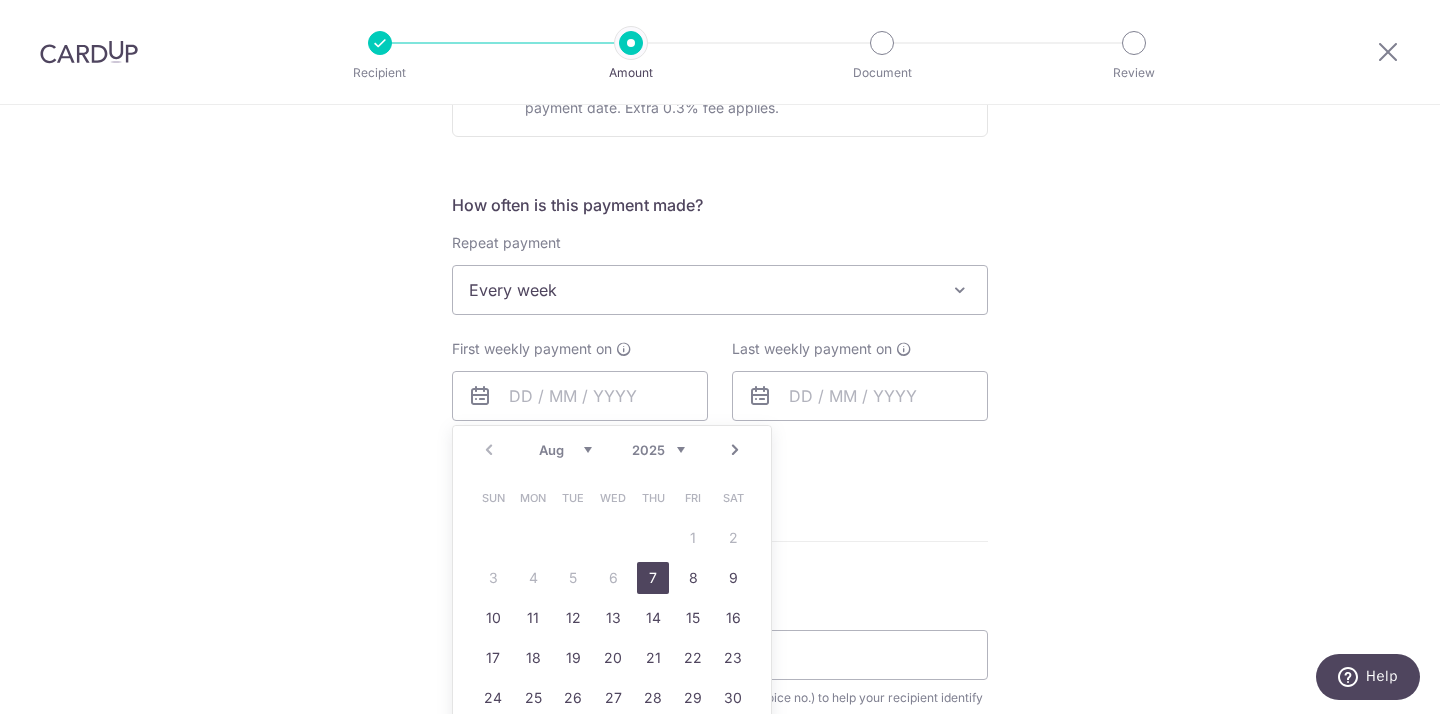 click on "7" at bounding box center [653, 578] 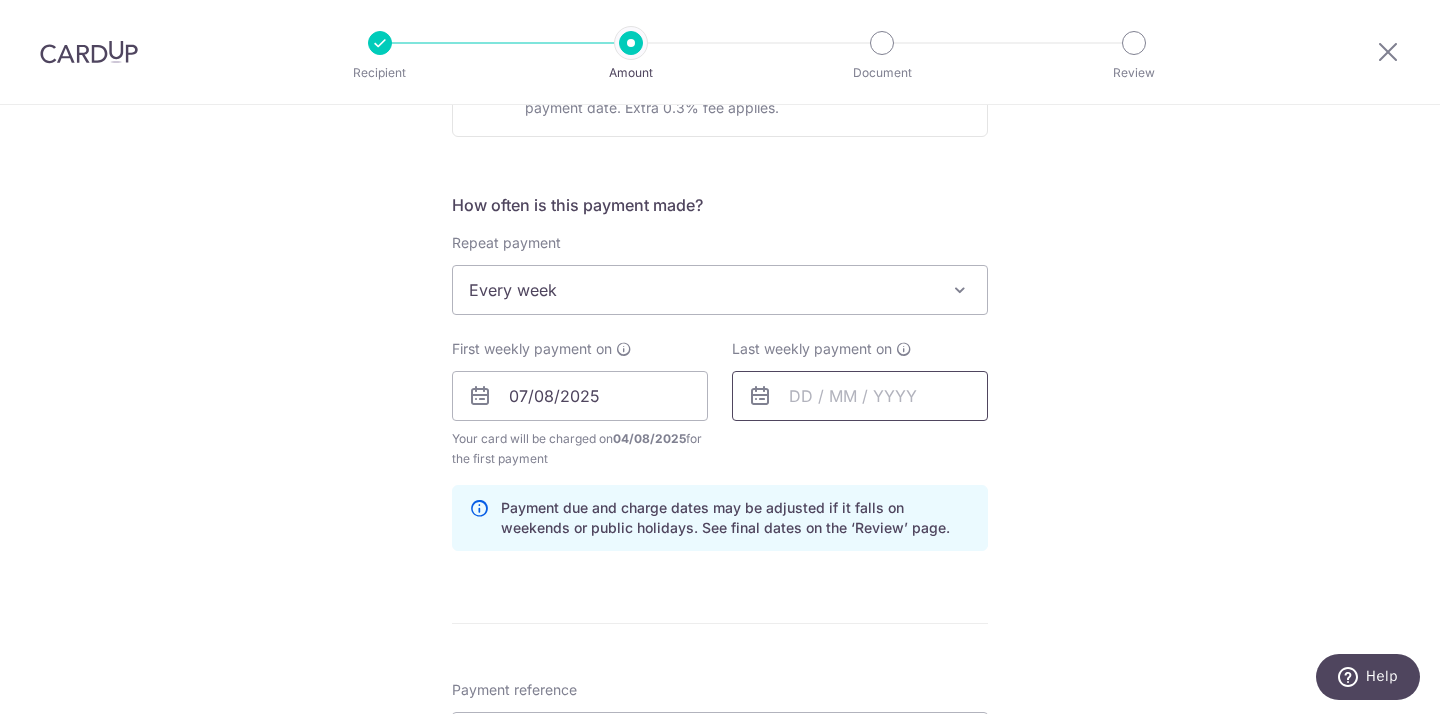 click at bounding box center [860, 396] 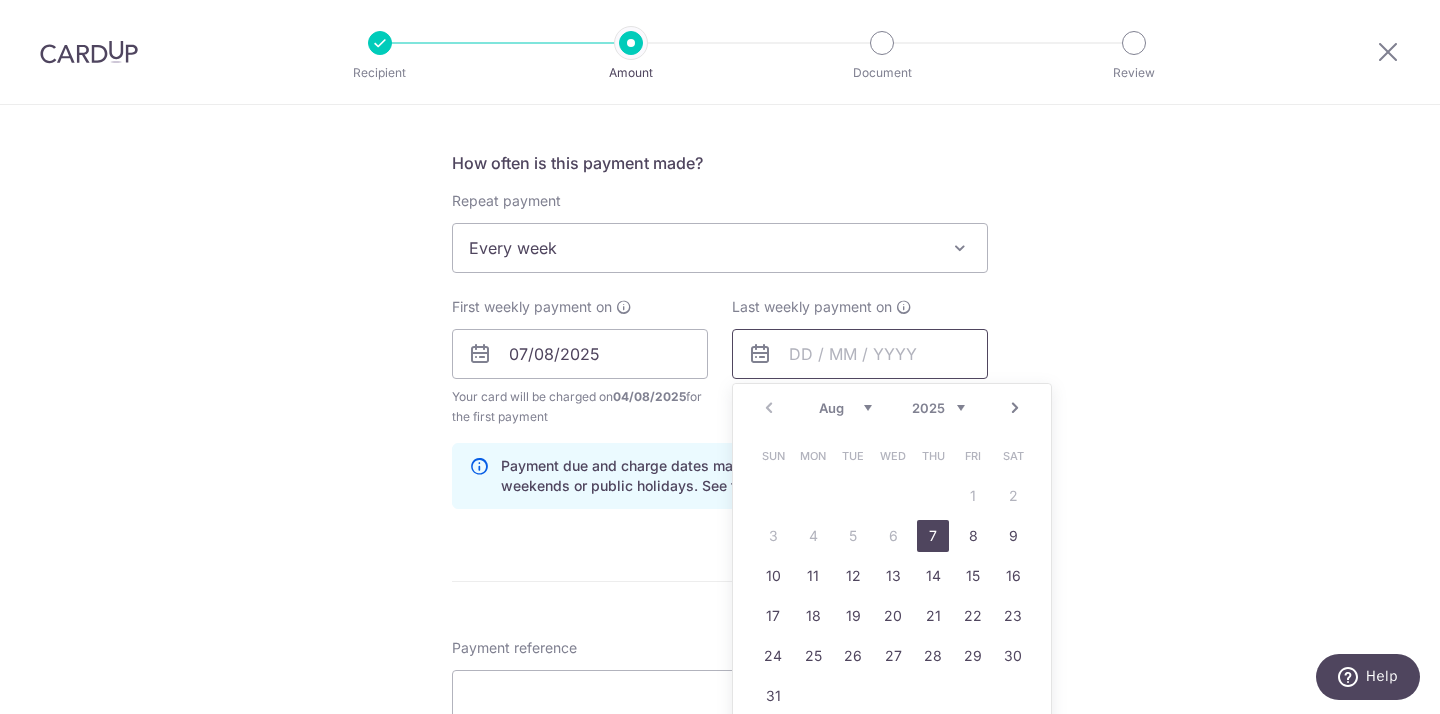 scroll, scrollTop: 759, scrollLeft: 0, axis: vertical 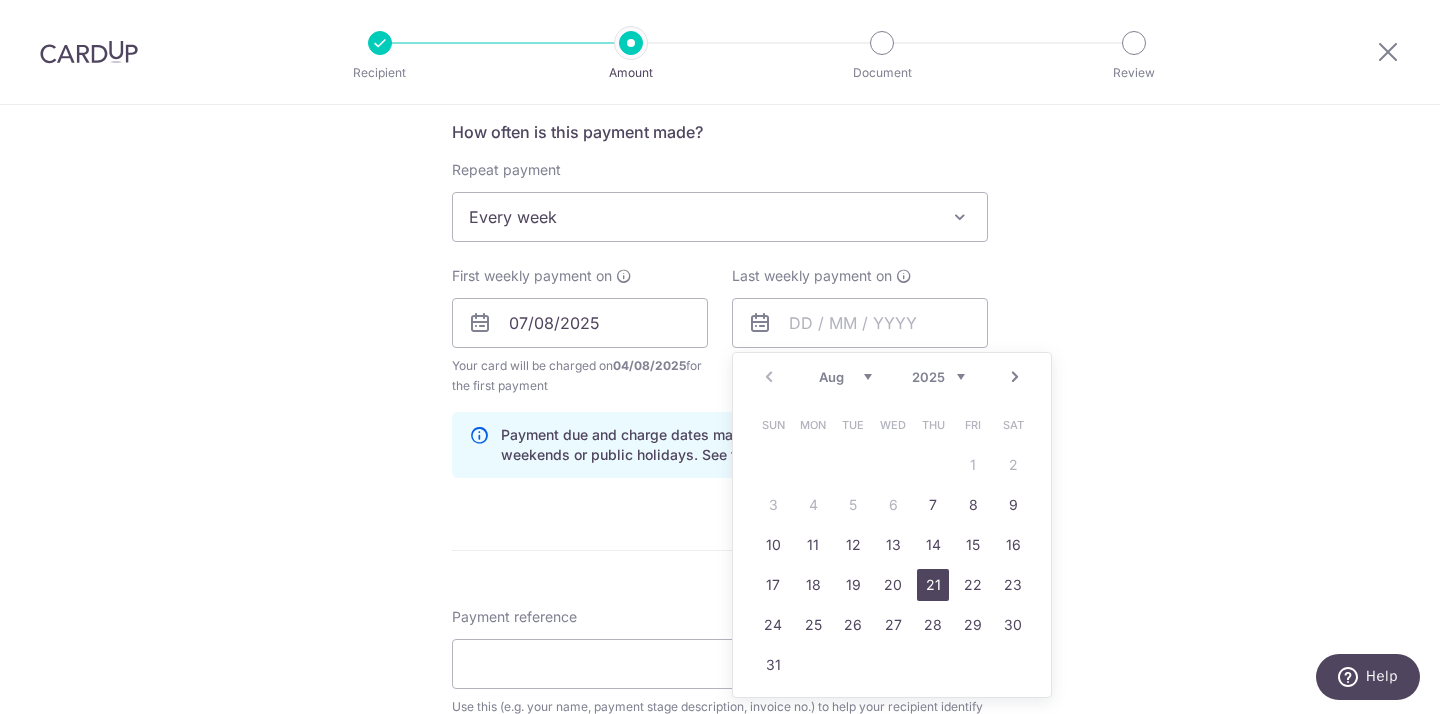 click on "21" at bounding box center [933, 585] 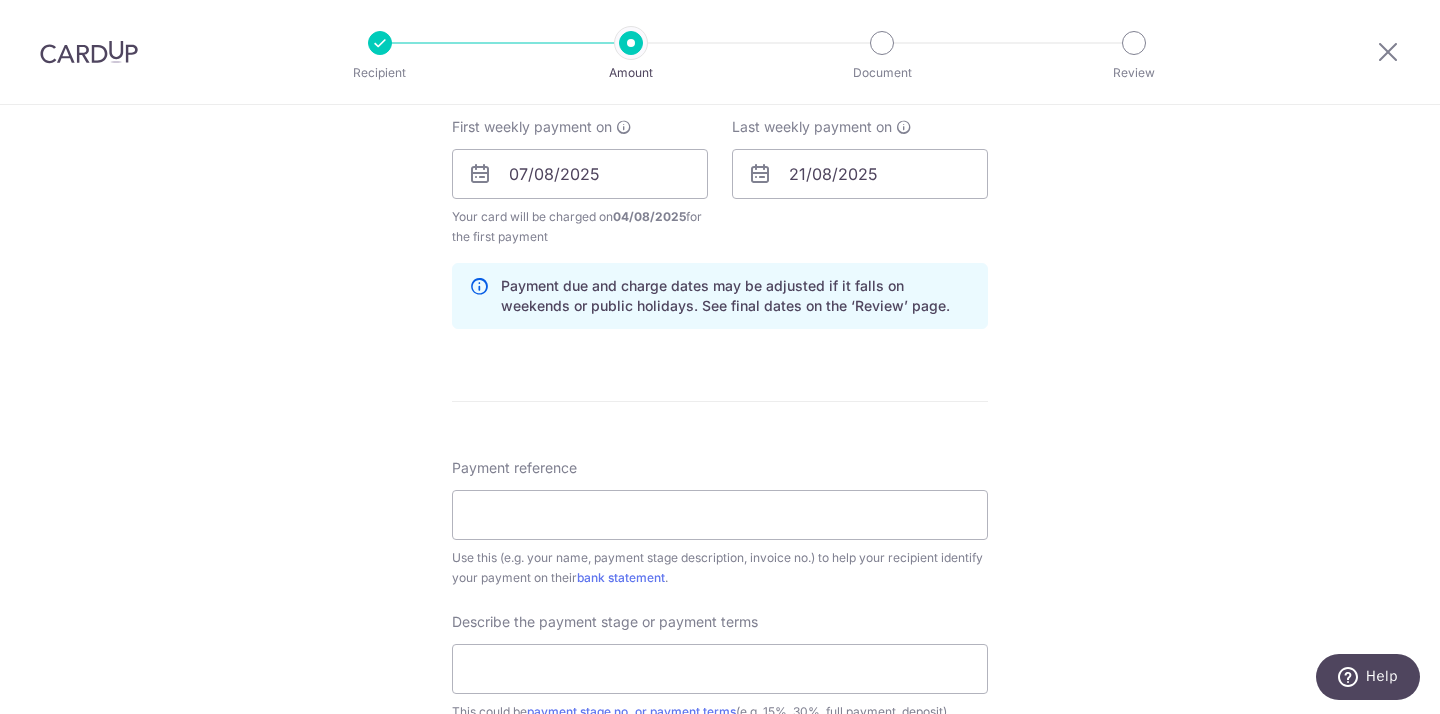 scroll, scrollTop: 989, scrollLeft: 0, axis: vertical 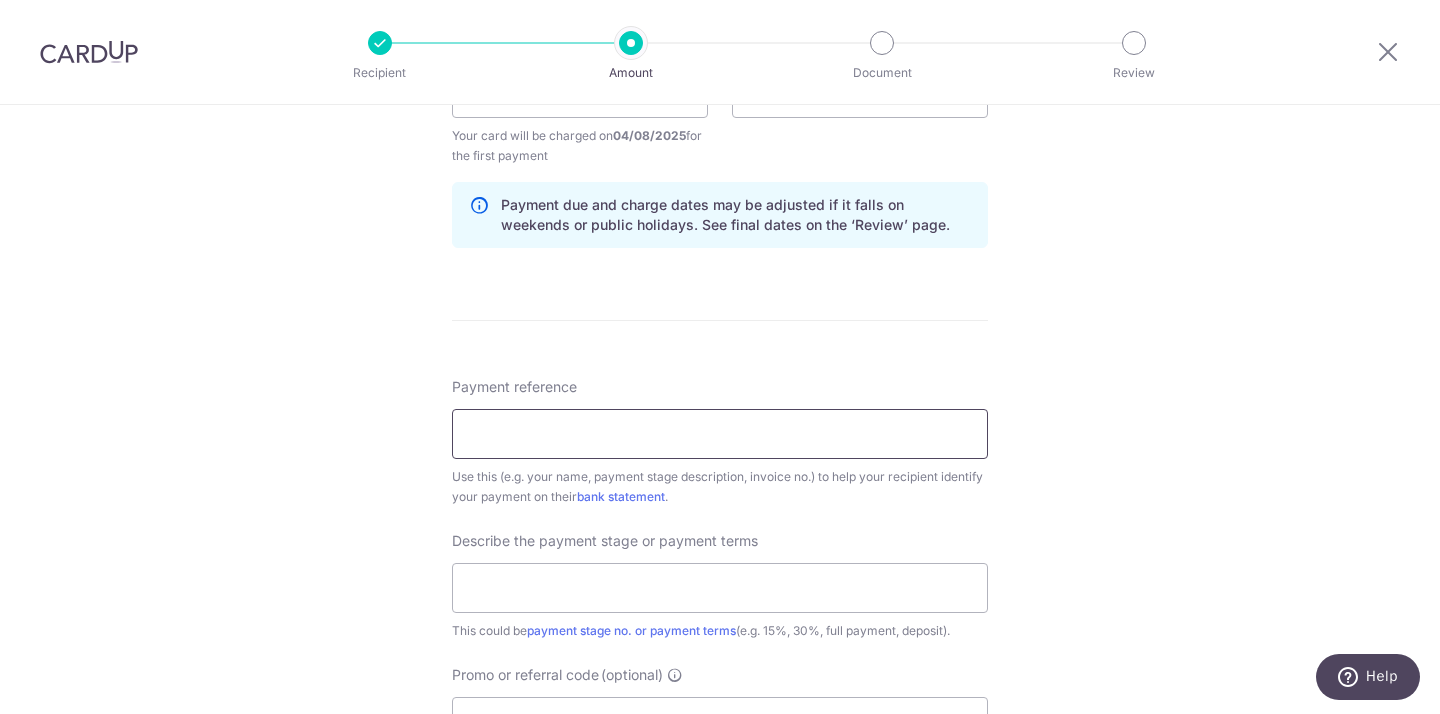 click on "Payment reference" at bounding box center [720, 434] 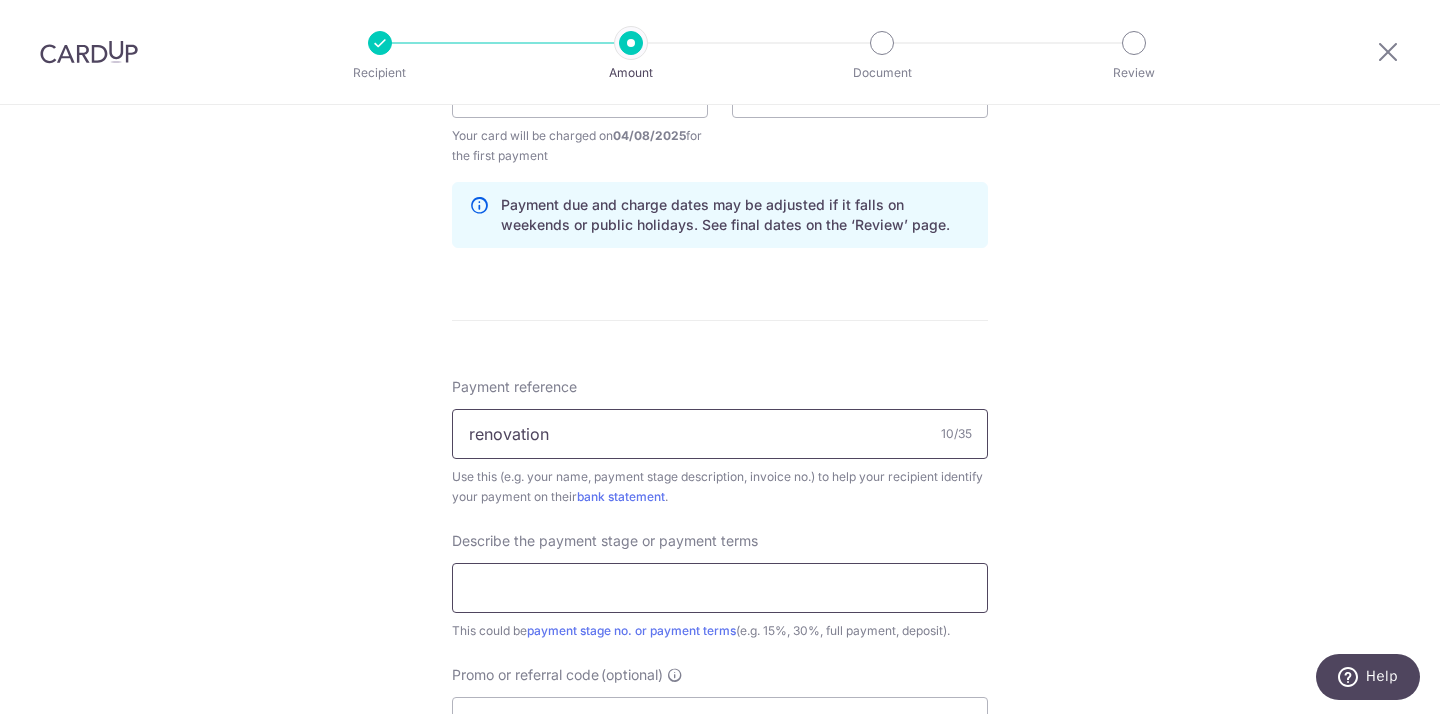 type on "renovation" 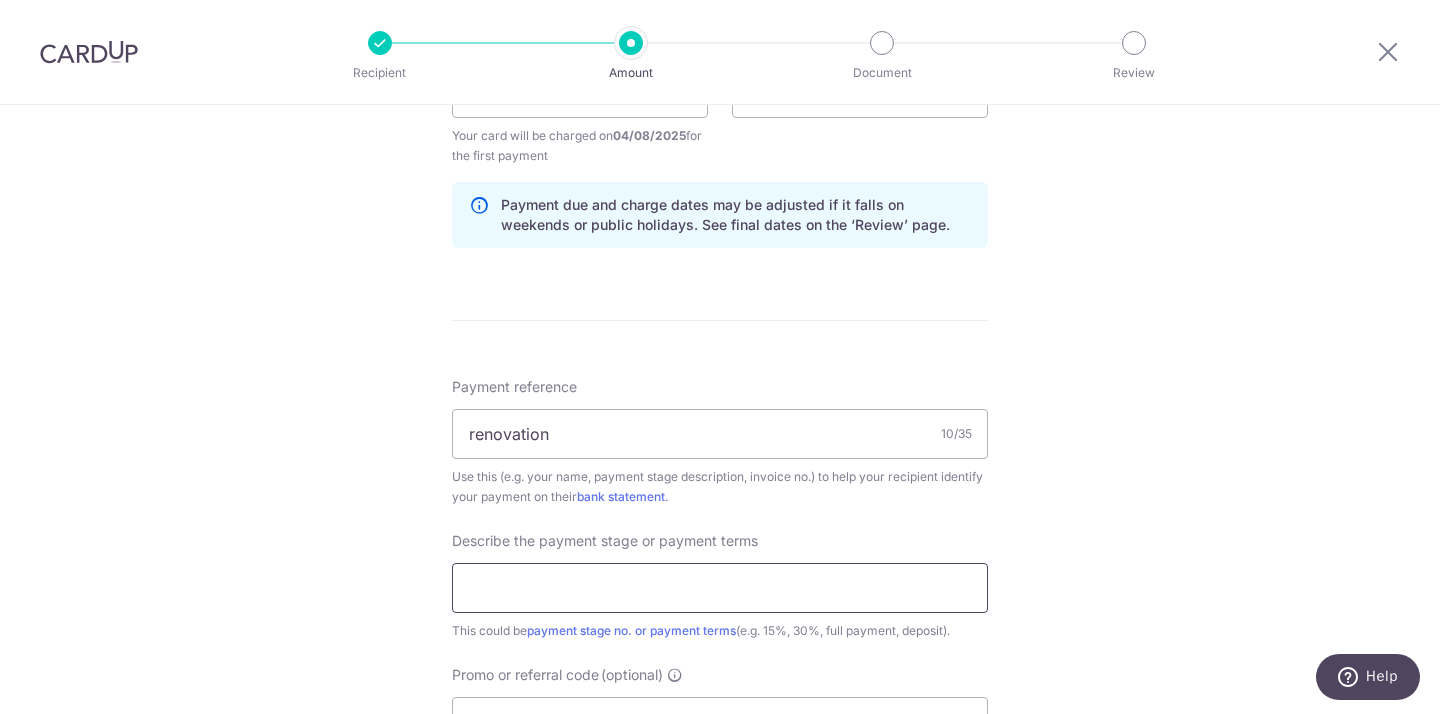 click at bounding box center (720, 588) 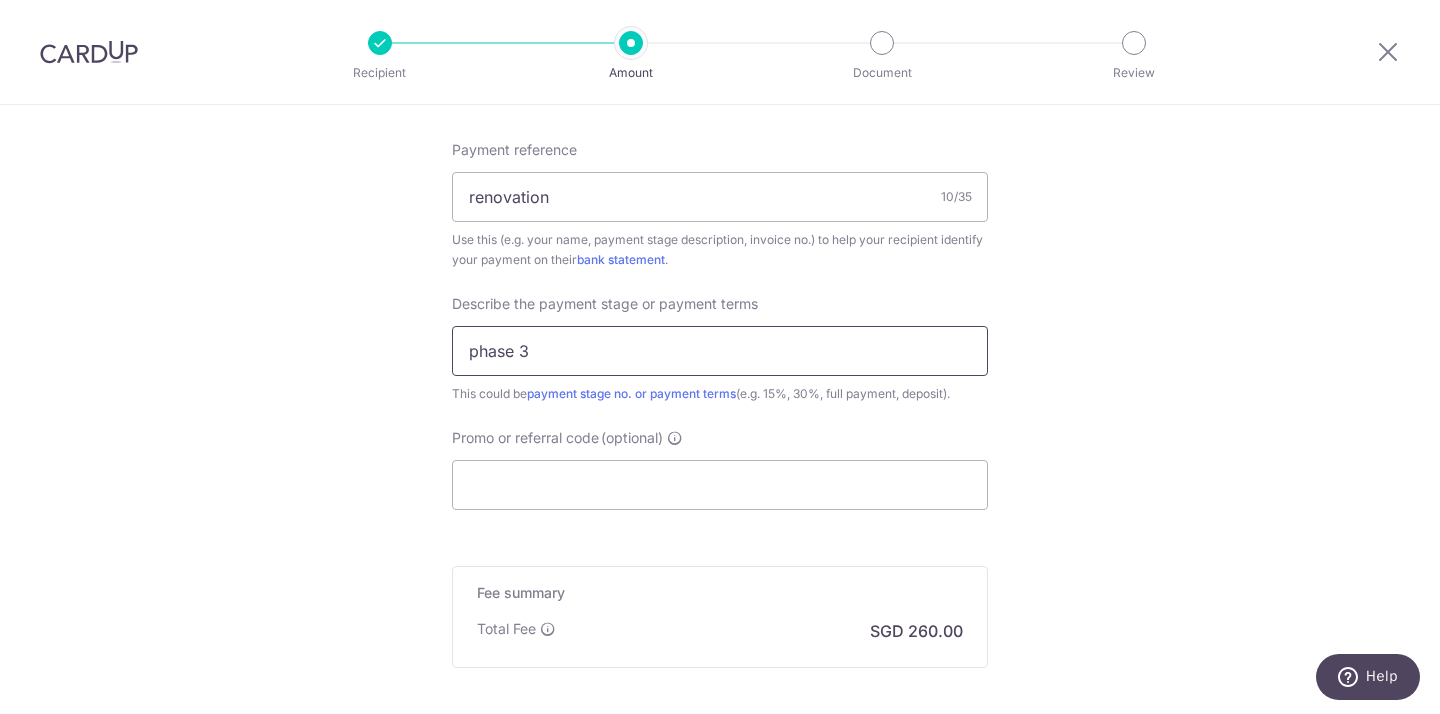 scroll, scrollTop: 1227, scrollLeft: 0, axis: vertical 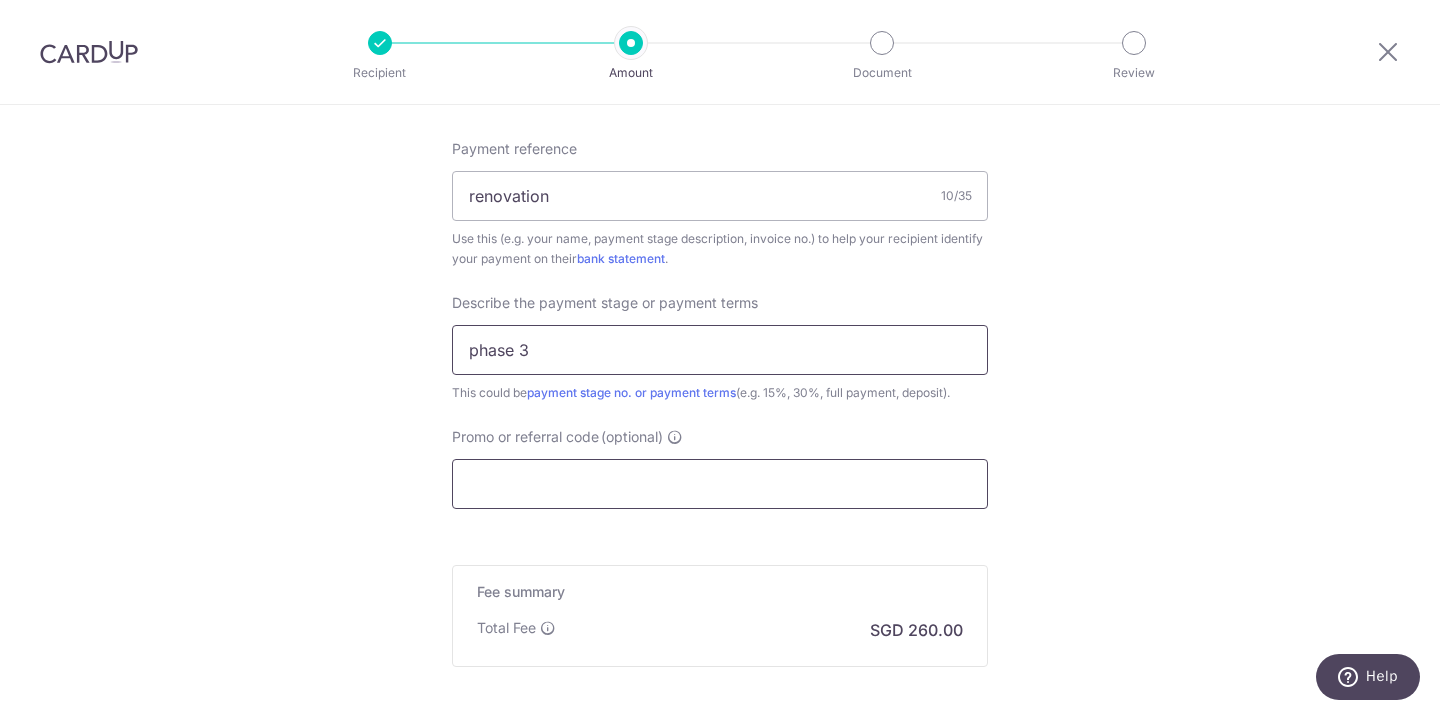 type on "phase 3" 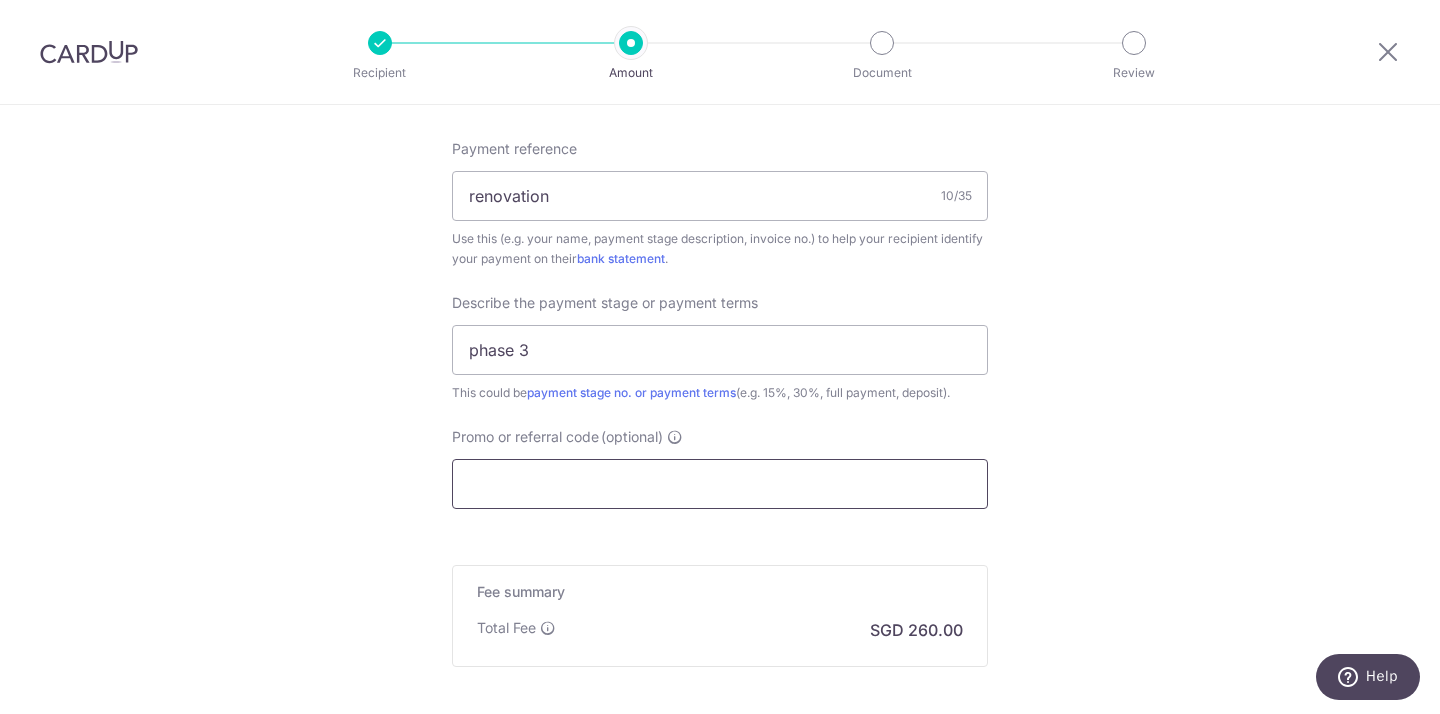 click on "Promo or referral code
(optional)" at bounding box center (720, 484) 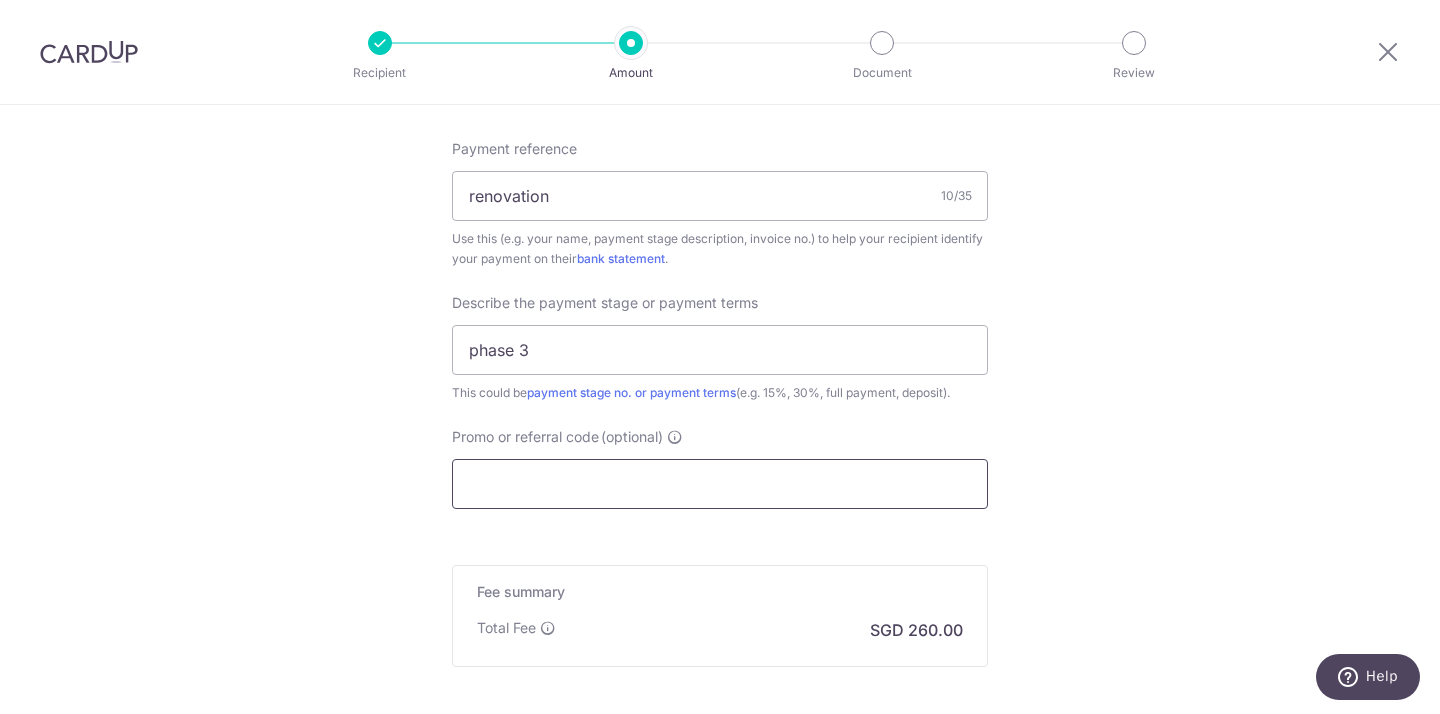 paste on "3HOME25R" 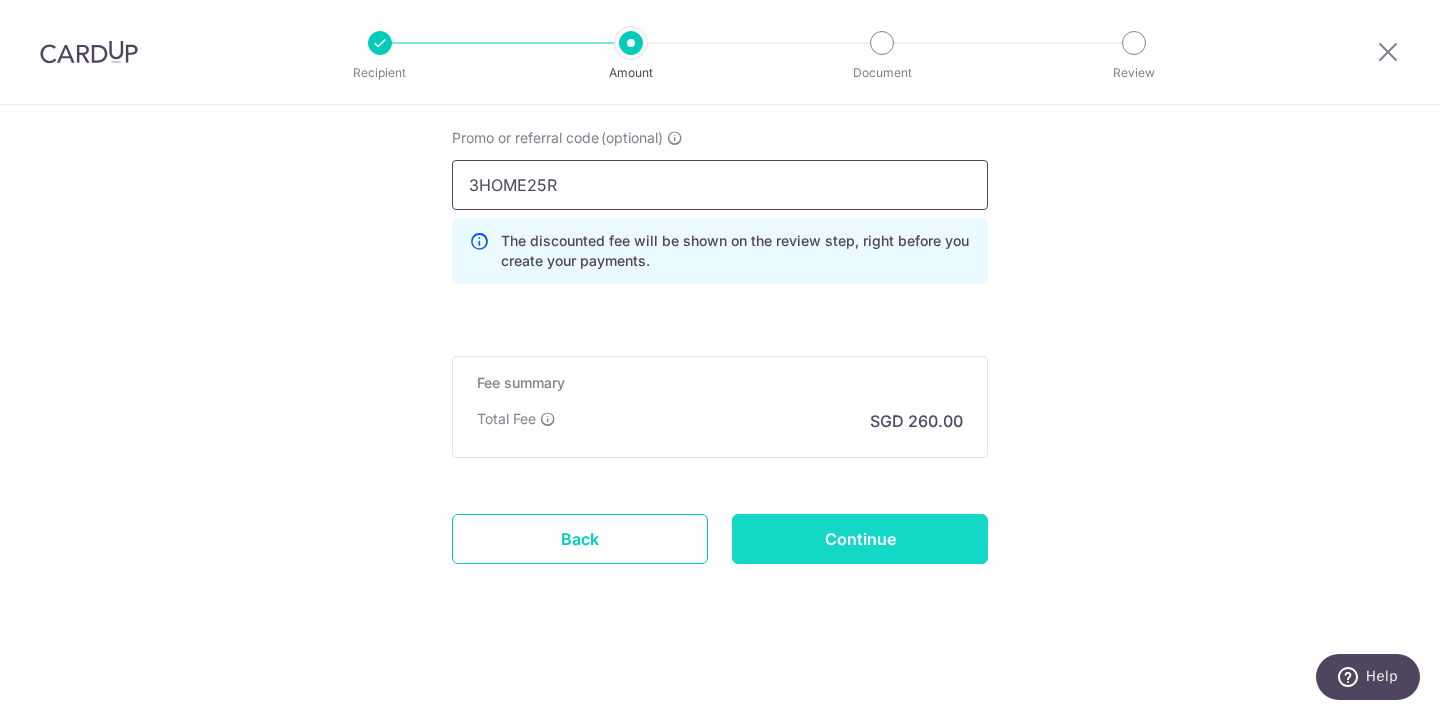 scroll, scrollTop: 1526, scrollLeft: 0, axis: vertical 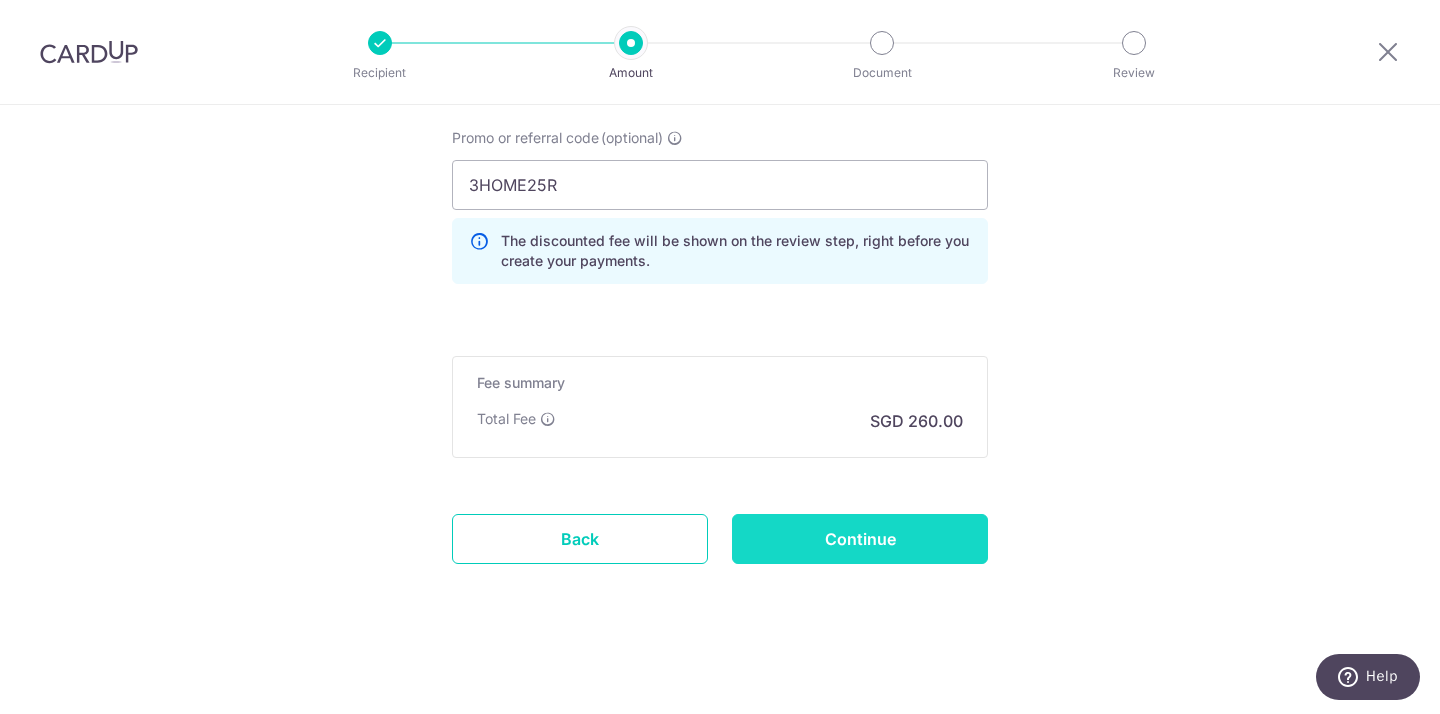 click on "Continue" at bounding box center (860, 539) 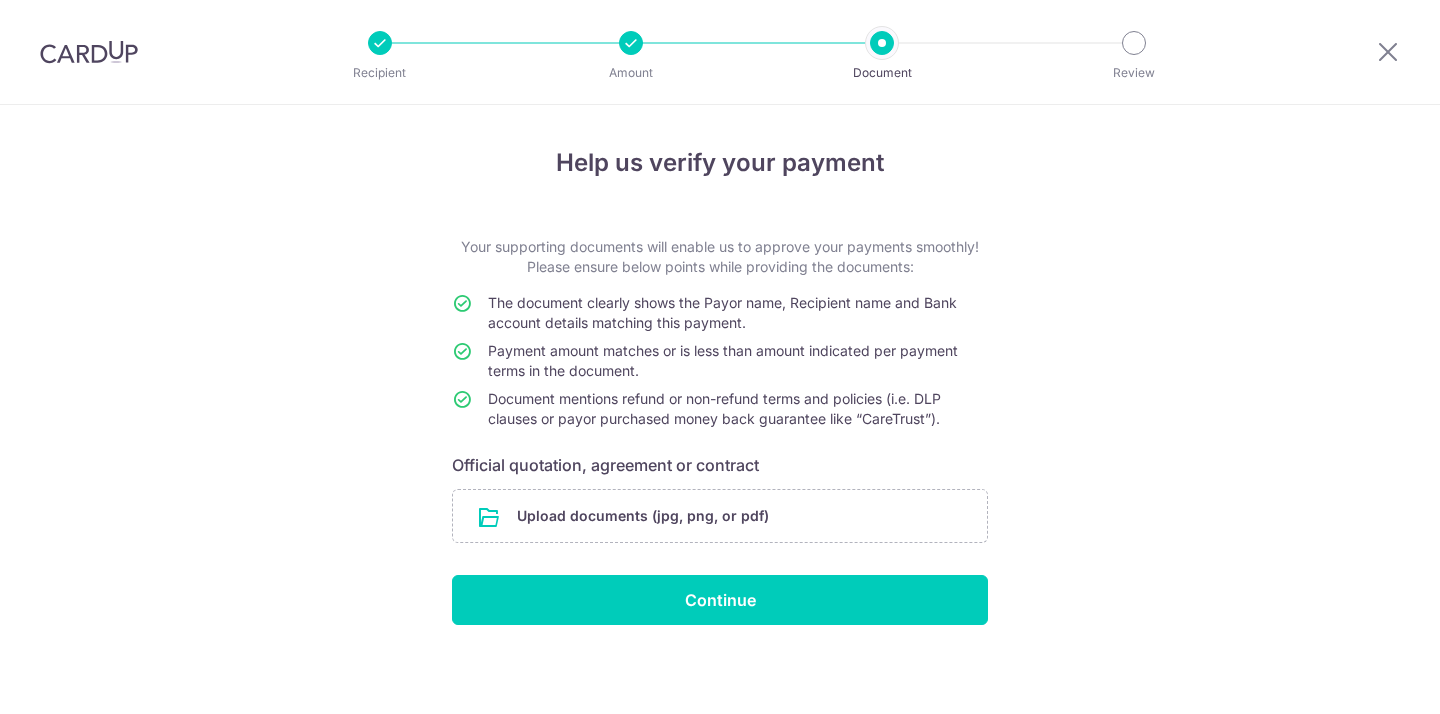 scroll, scrollTop: 0, scrollLeft: 0, axis: both 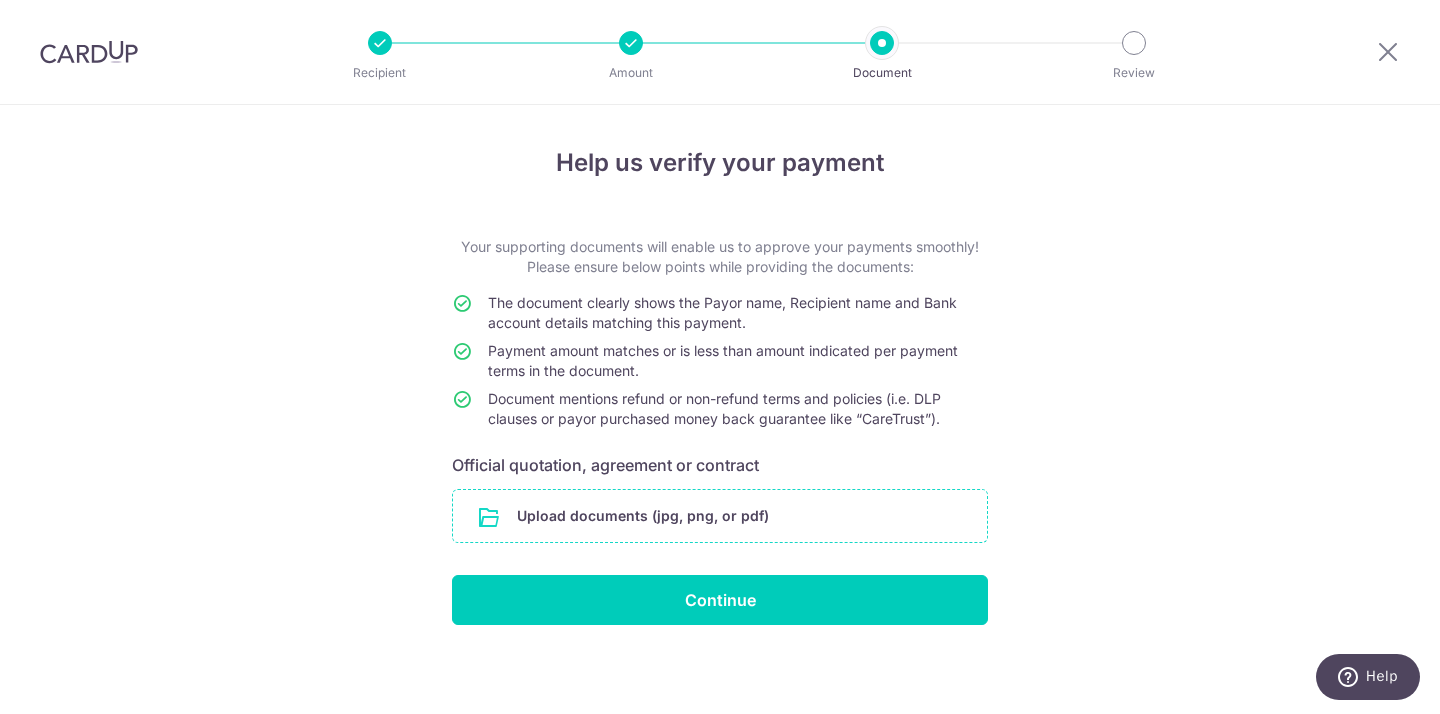 click at bounding box center [720, 516] 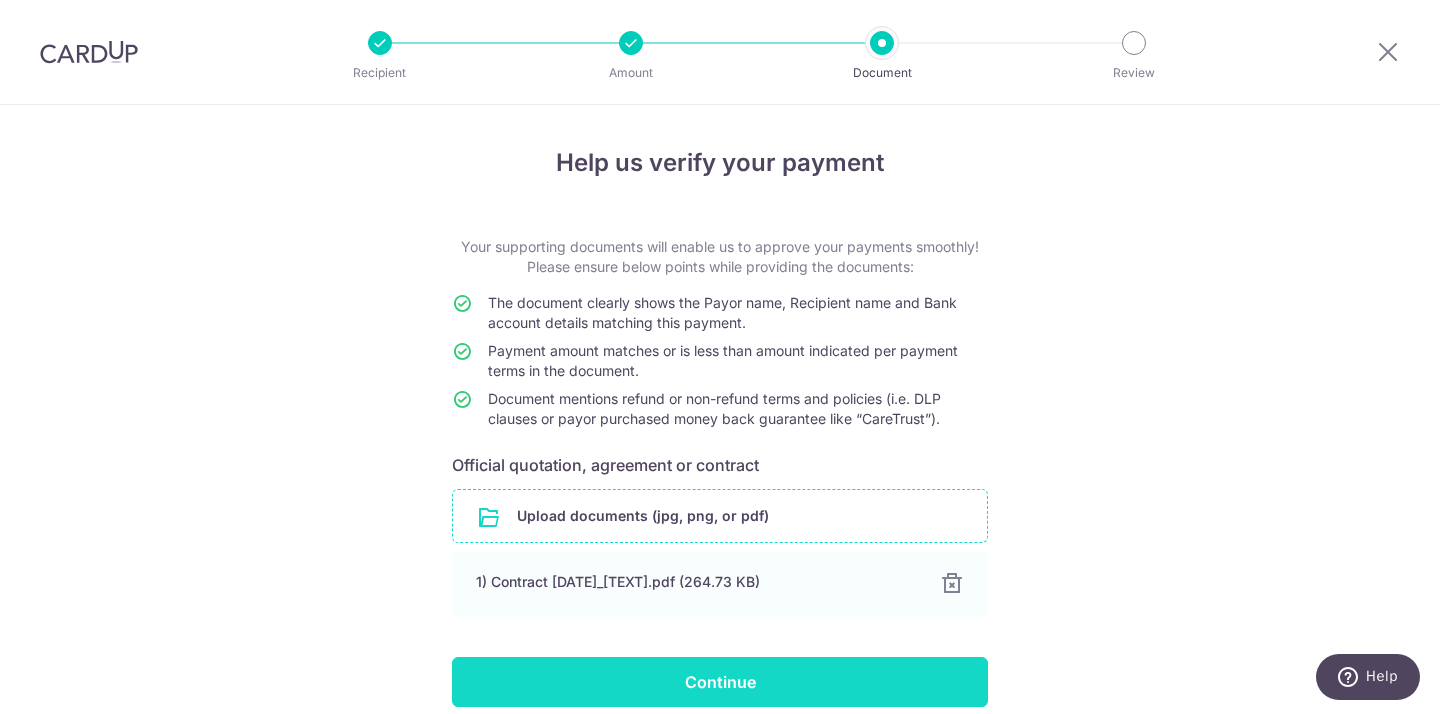 click on "Continue" at bounding box center (720, 682) 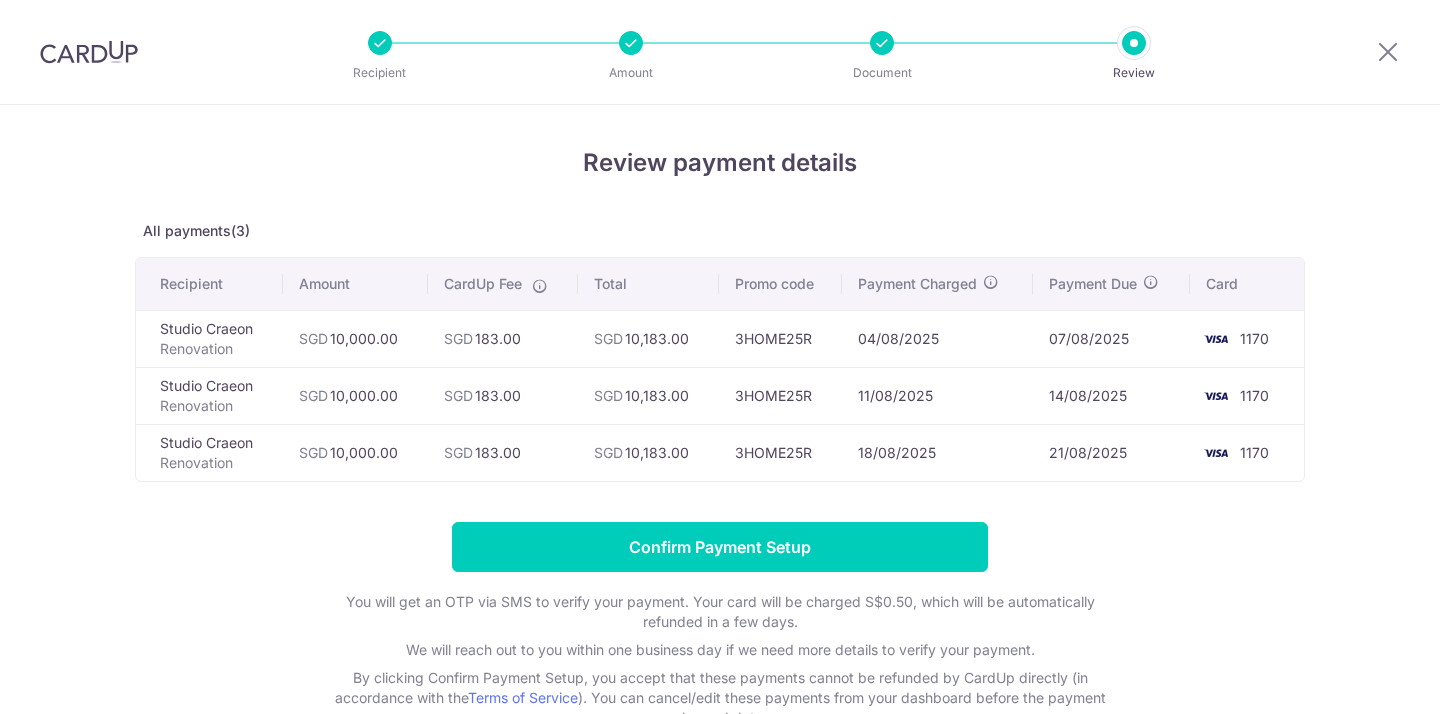 scroll, scrollTop: 0, scrollLeft: 0, axis: both 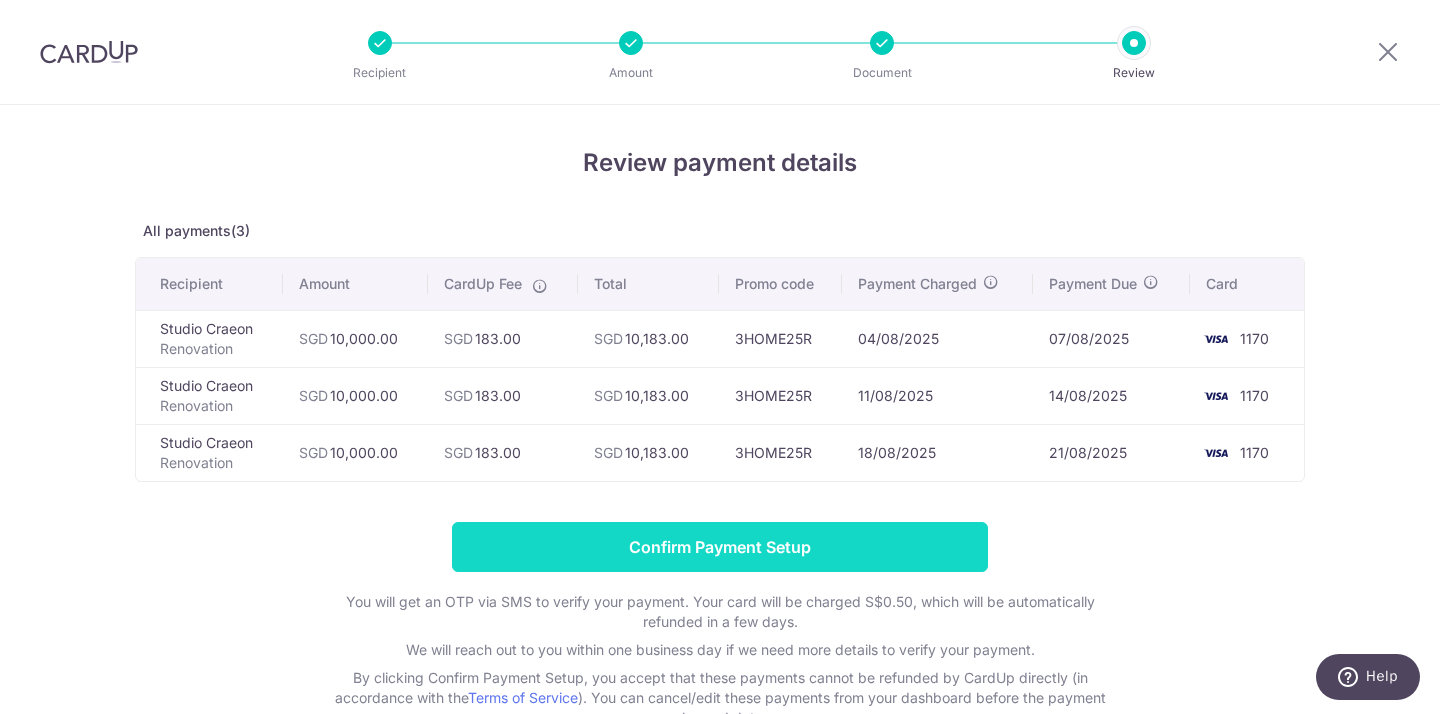click on "Confirm Payment Setup" at bounding box center [720, 547] 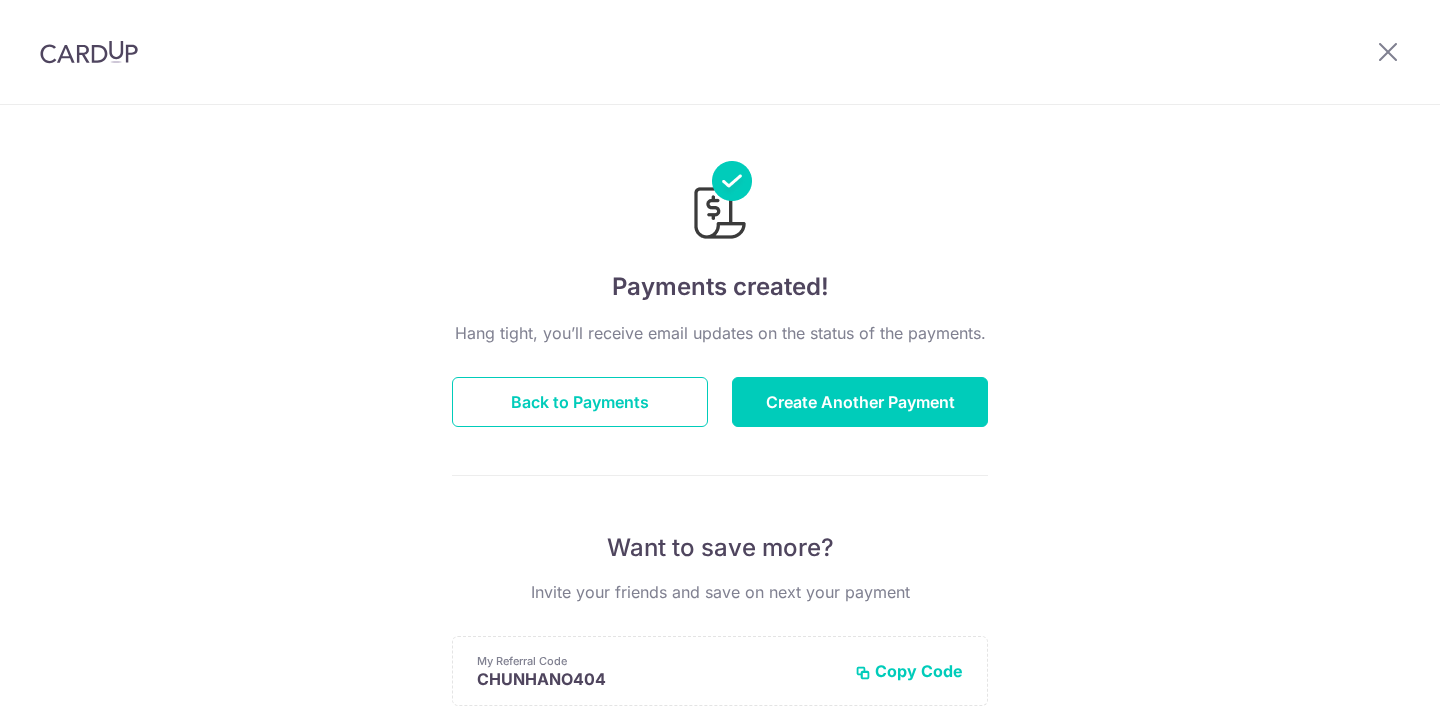 scroll, scrollTop: 0, scrollLeft: 0, axis: both 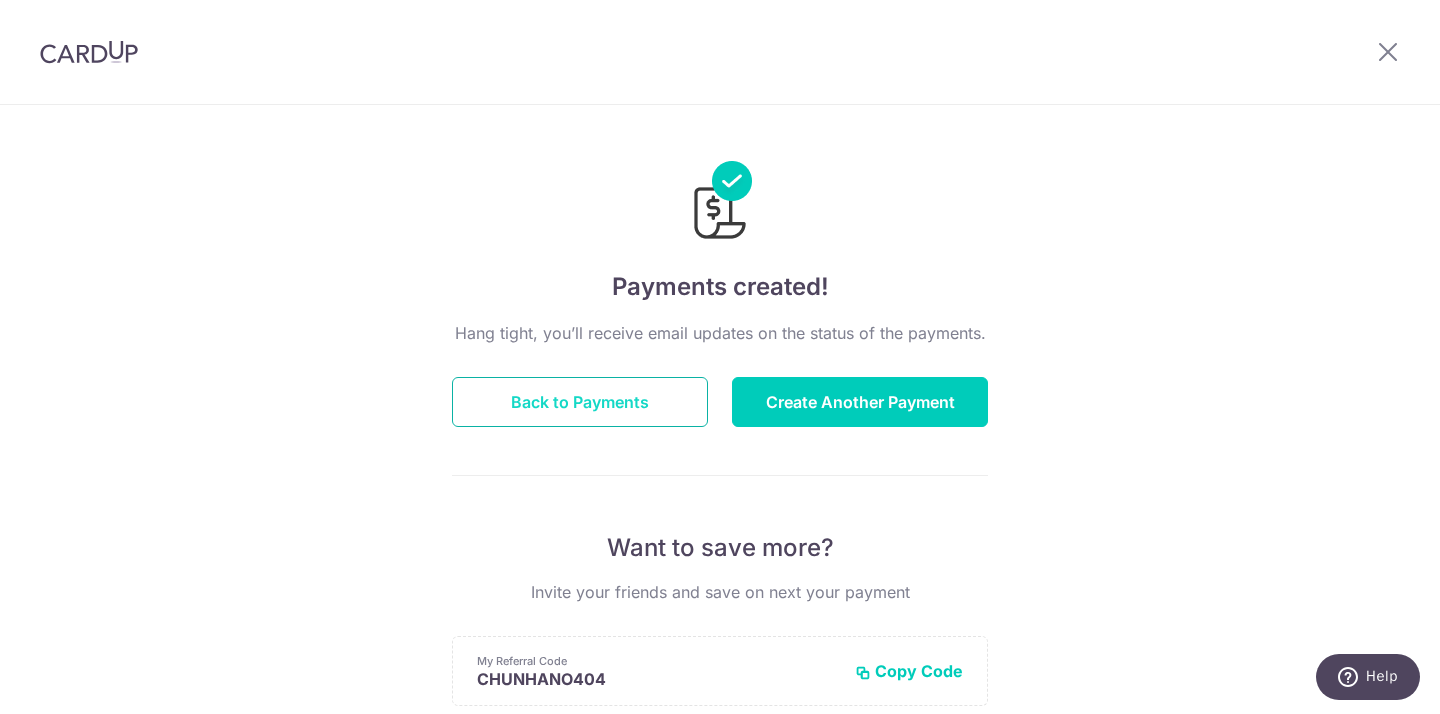 click on "Back to Payments" at bounding box center [580, 402] 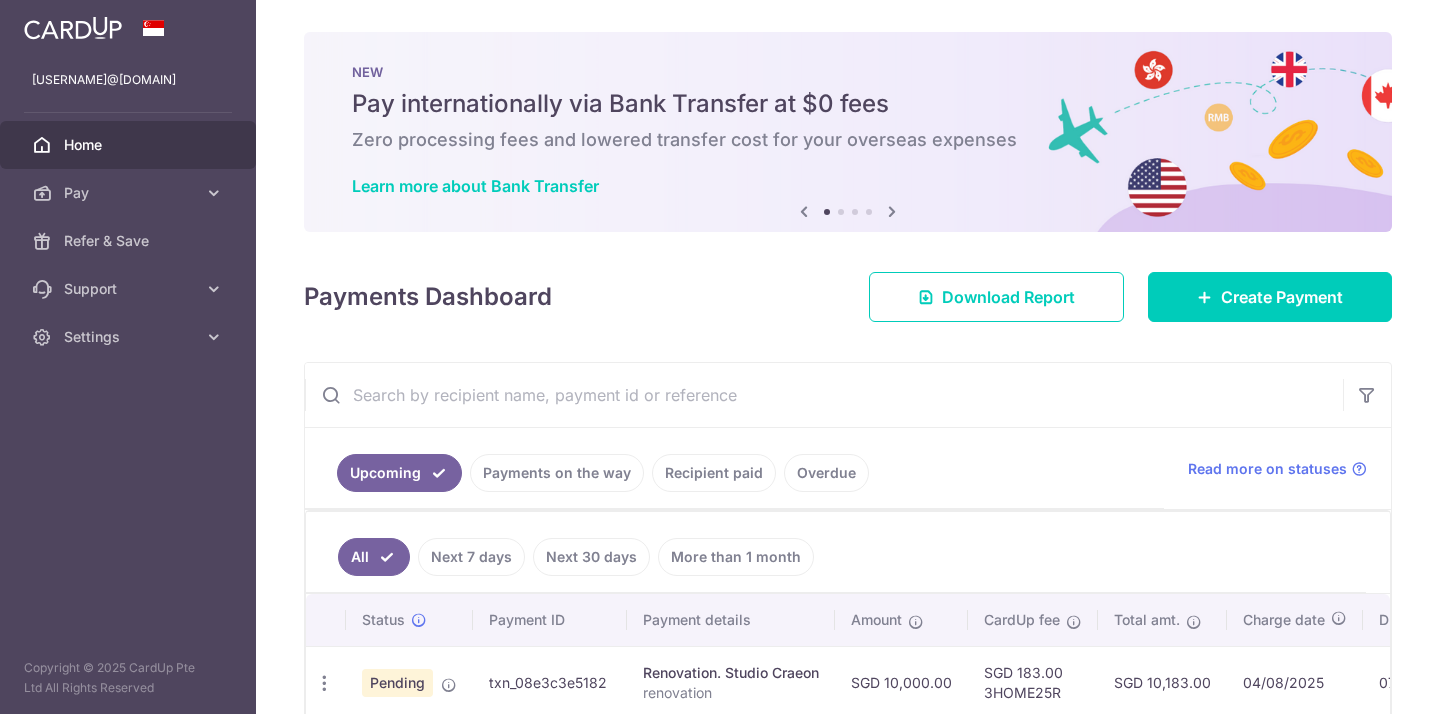 scroll, scrollTop: 0, scrollLeft: 0, axis: both 